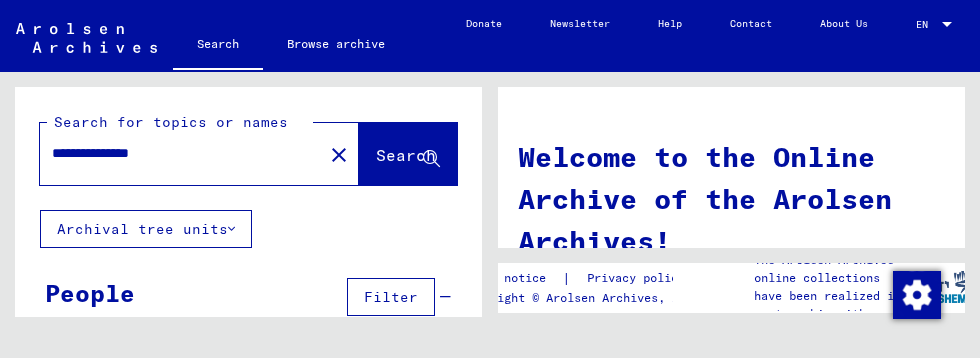scroll, scrollTop: 0, scrollLeft: 0, axis: both 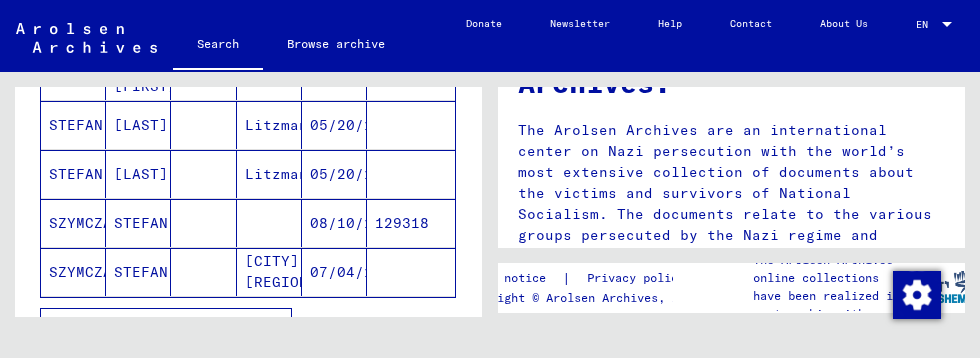 click on "STEFAN" 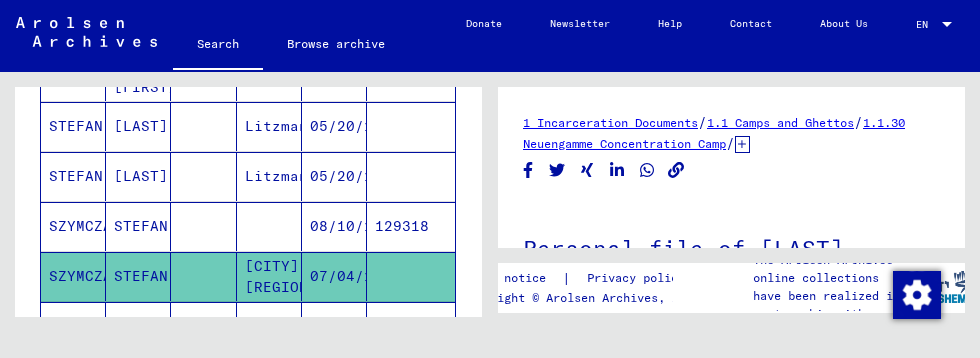 scroll, scrollTop: 96, scrollLeft: 0, axis: vertical 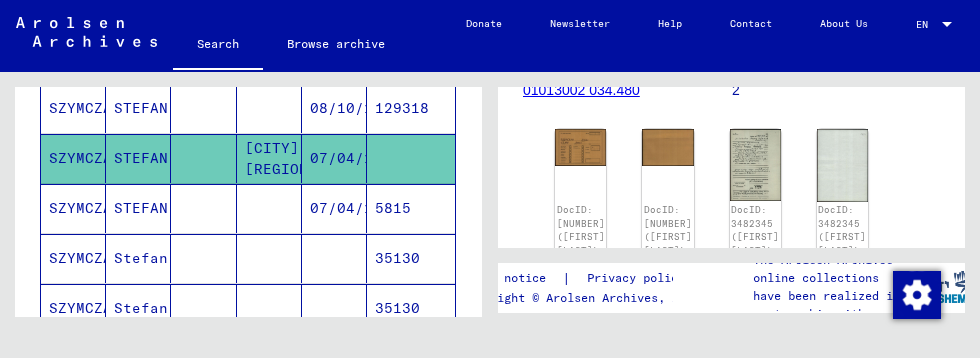 click at bounding box center [269, 258] 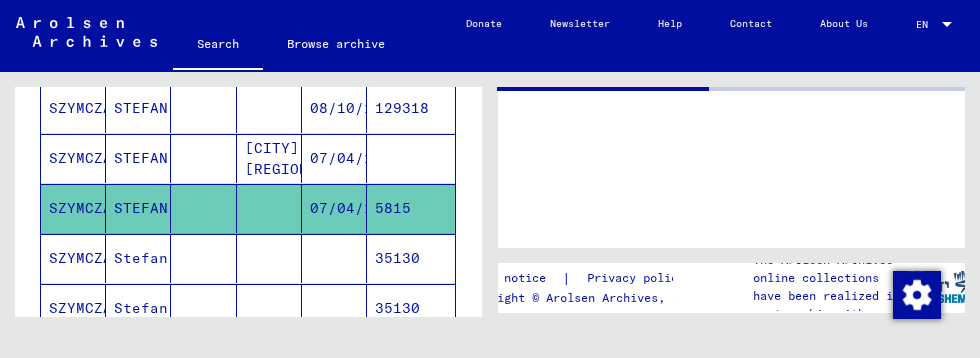 scroll, scrollTop: 0, scrollLeft: 0, axis: both 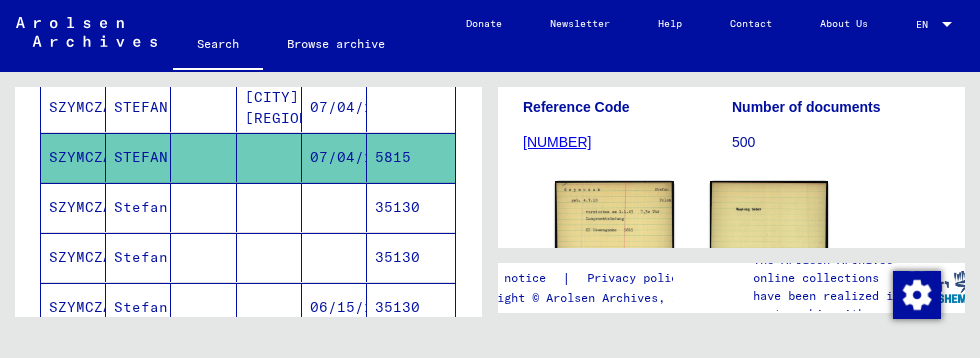 click at bounding box center (334, 257) 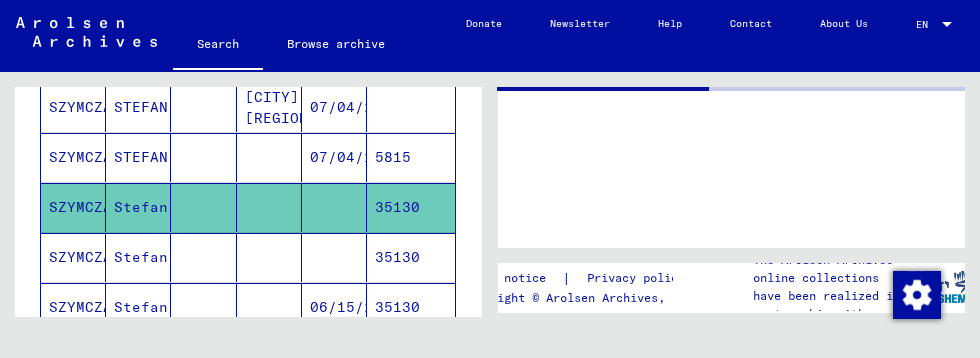 scroll, scrollTop: 0, scrollLeft: 0, axis: both 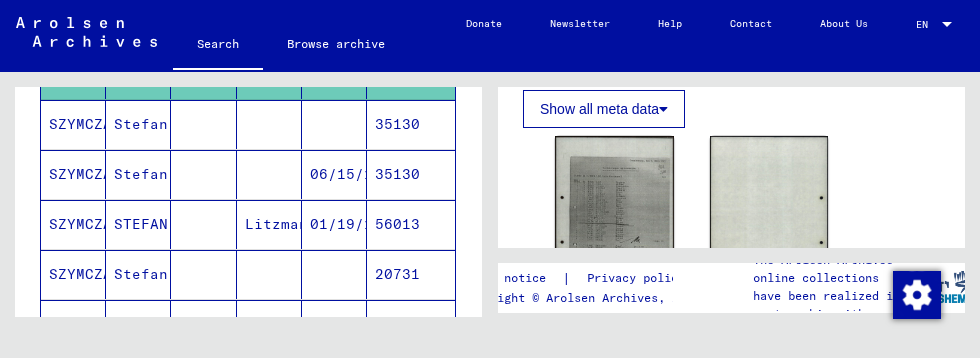 click on "Litzmannstadt" at bounding box center [269, 274] 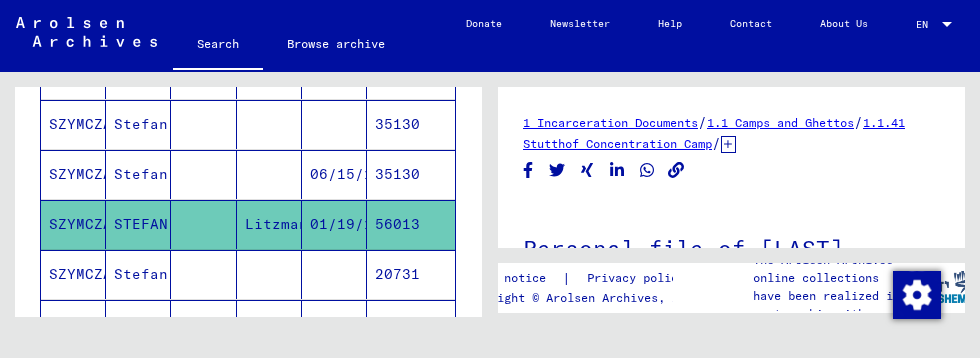 scroll, scrollTop: 0, scrollLeft: 0, axis: both 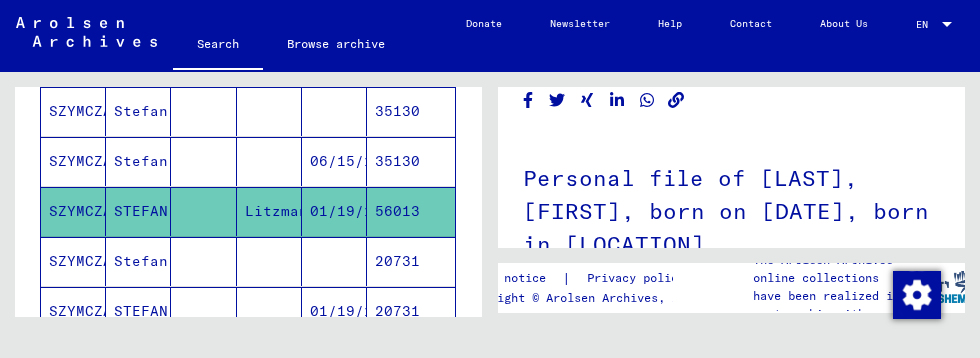 click at bounding box center (269, 311) 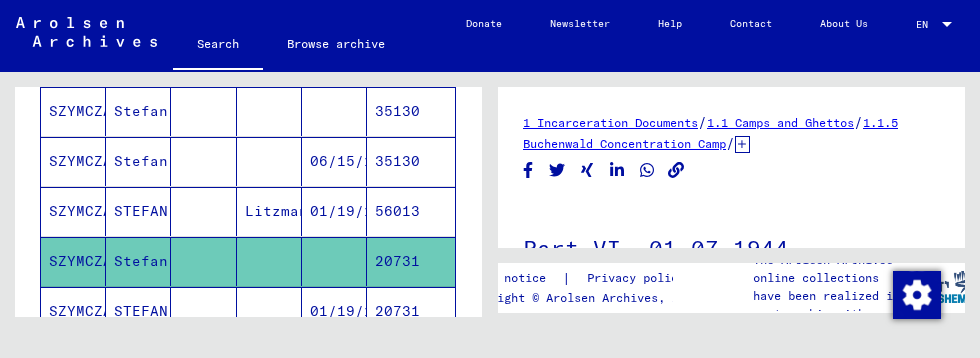 scroll, scrollTop: 0, scrollLeft: 0, axis: both 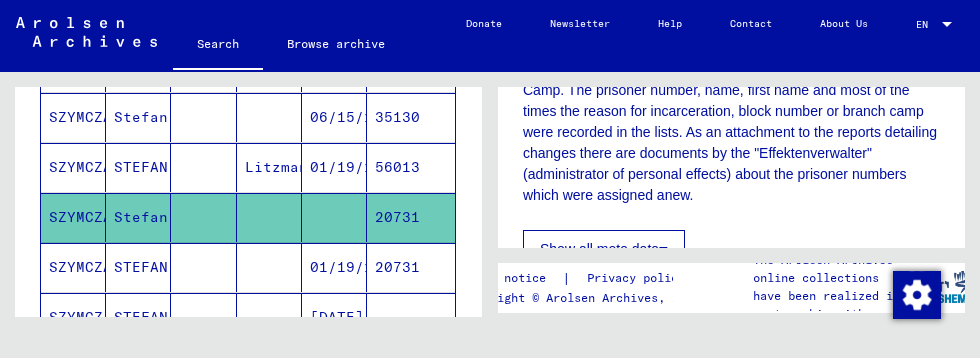 click at bounding box center [269, 317] 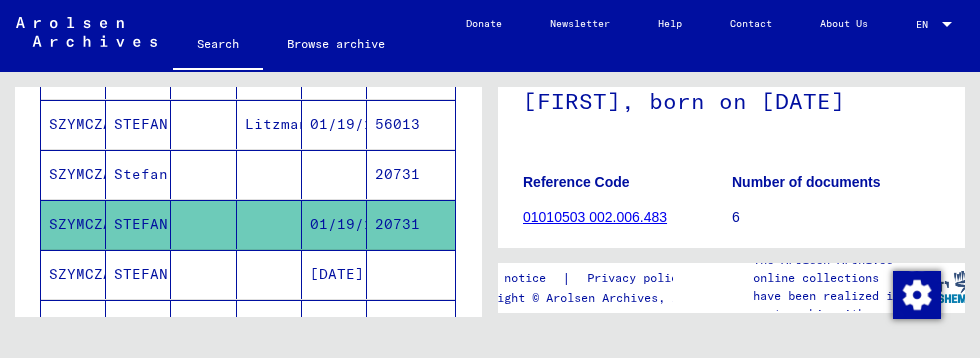 click at bounding box center [269, 324] 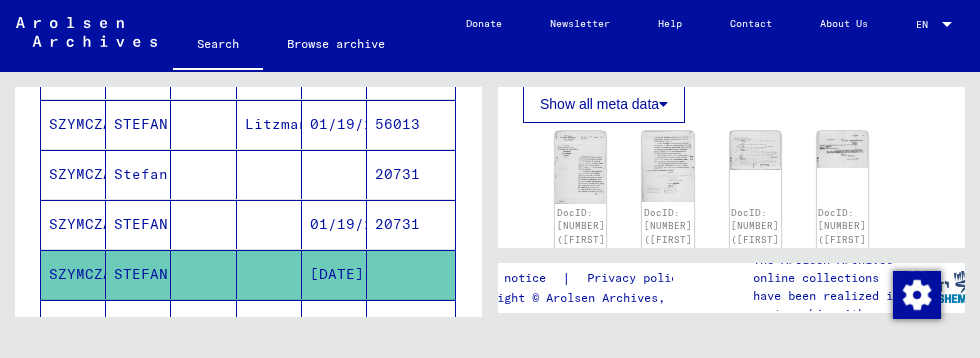 click 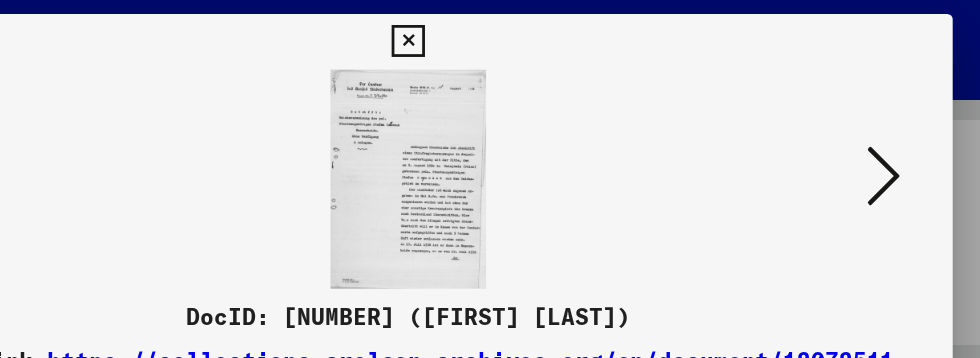 click at bounding box center [490, 179] 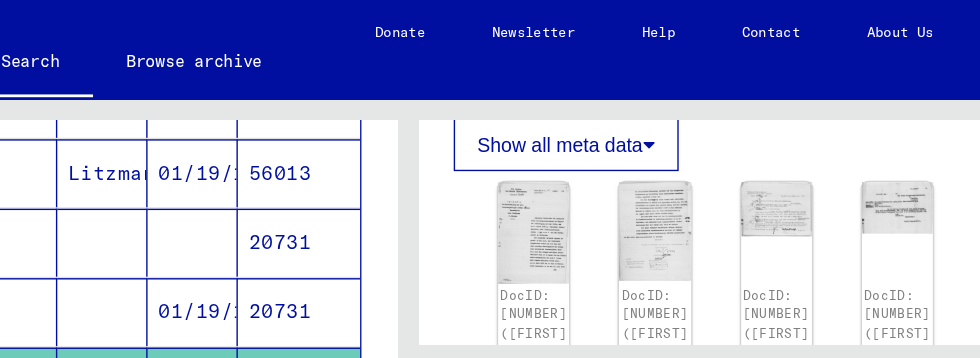 click 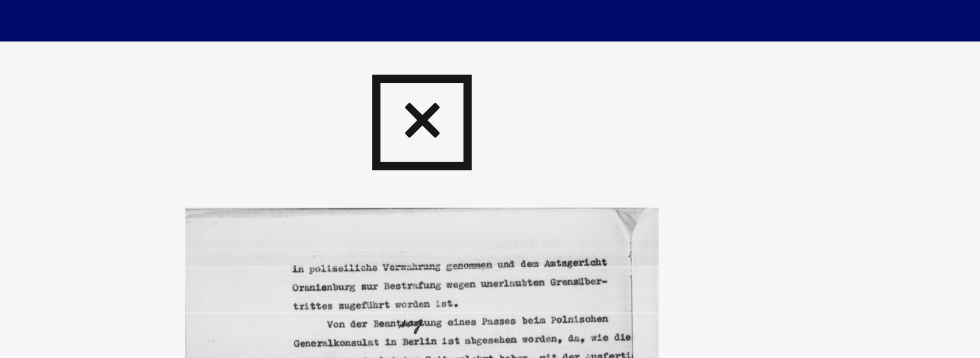 click at bounding box center (490, 179) 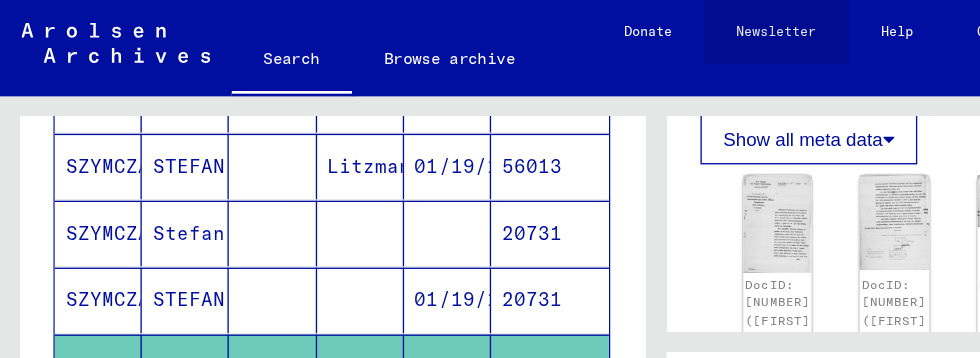 scroll, scrollTop: 1, scrollLeft: 0, axis: vertical 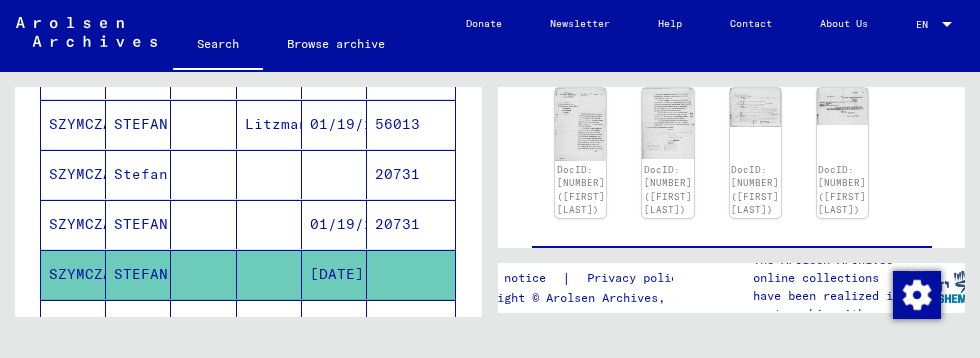click at bounding box center [269, 374] 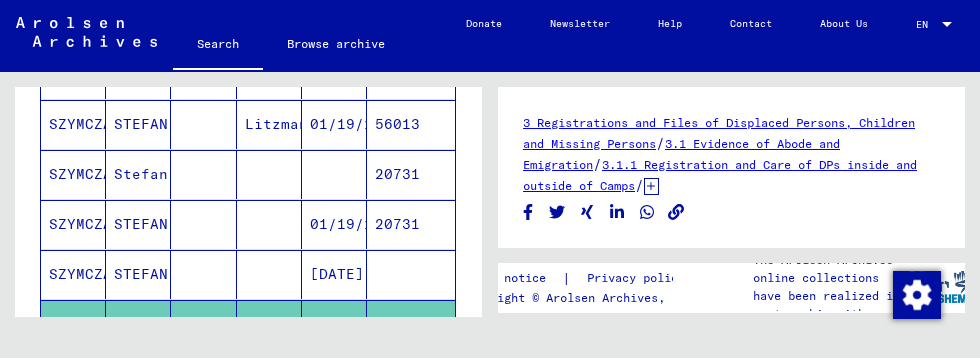 scroll, scrollTop: 0, scrollLeft: 0, axis: both 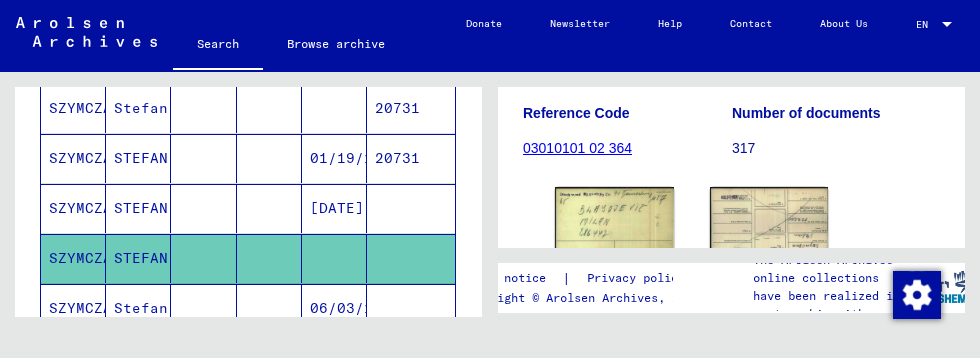 click at bounding box center (269, 358) 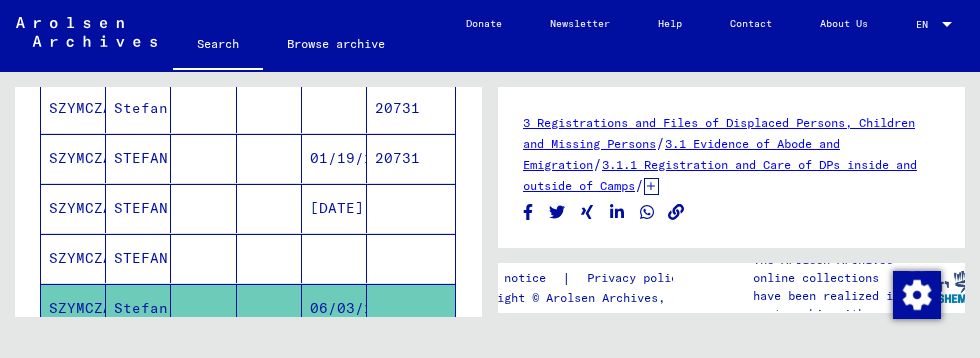scroll, scrollTop: 0, scrollLeft: 0, axis: both 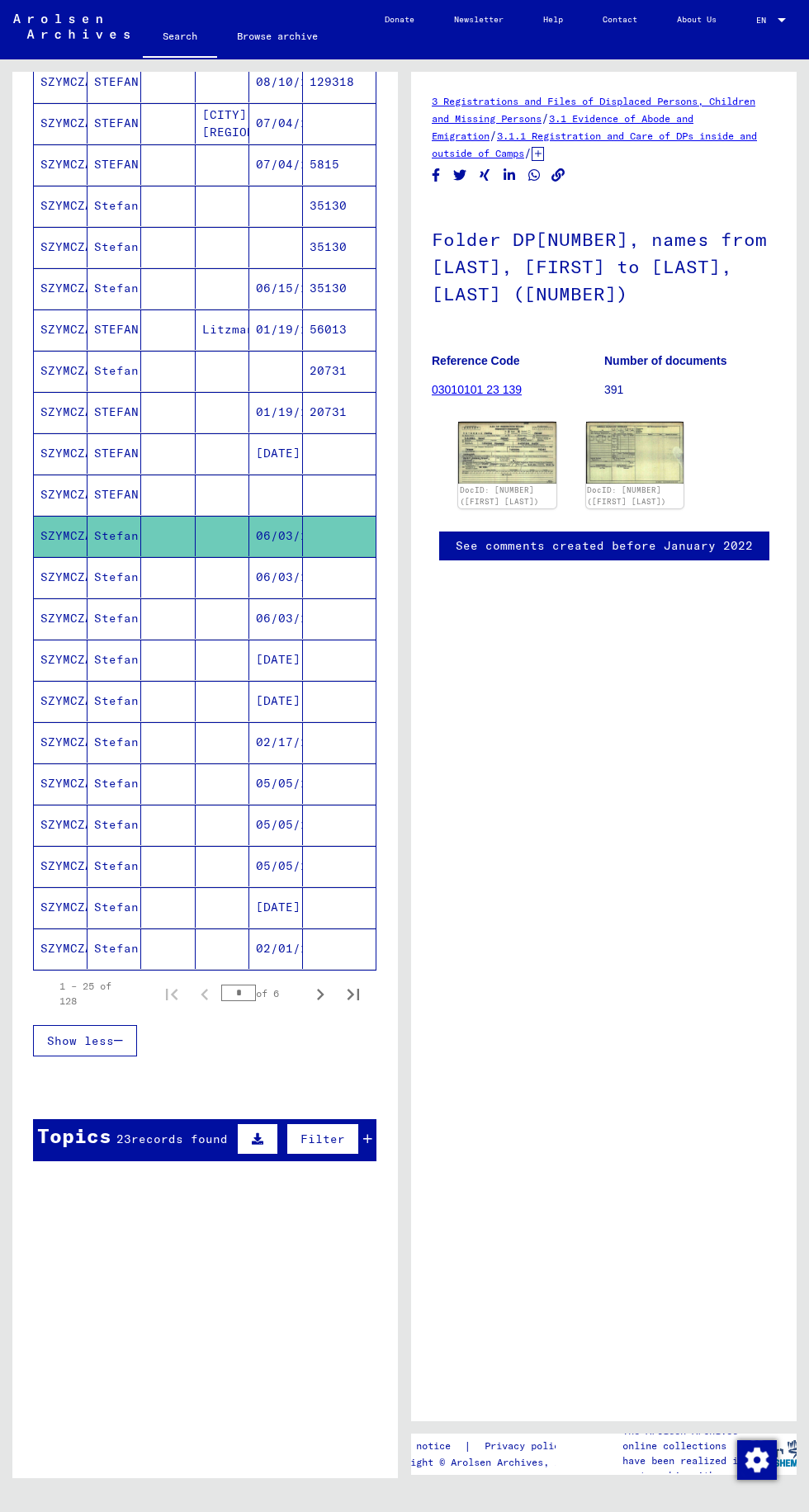 click on "06/03/1890" at bounding box center (276, 618) 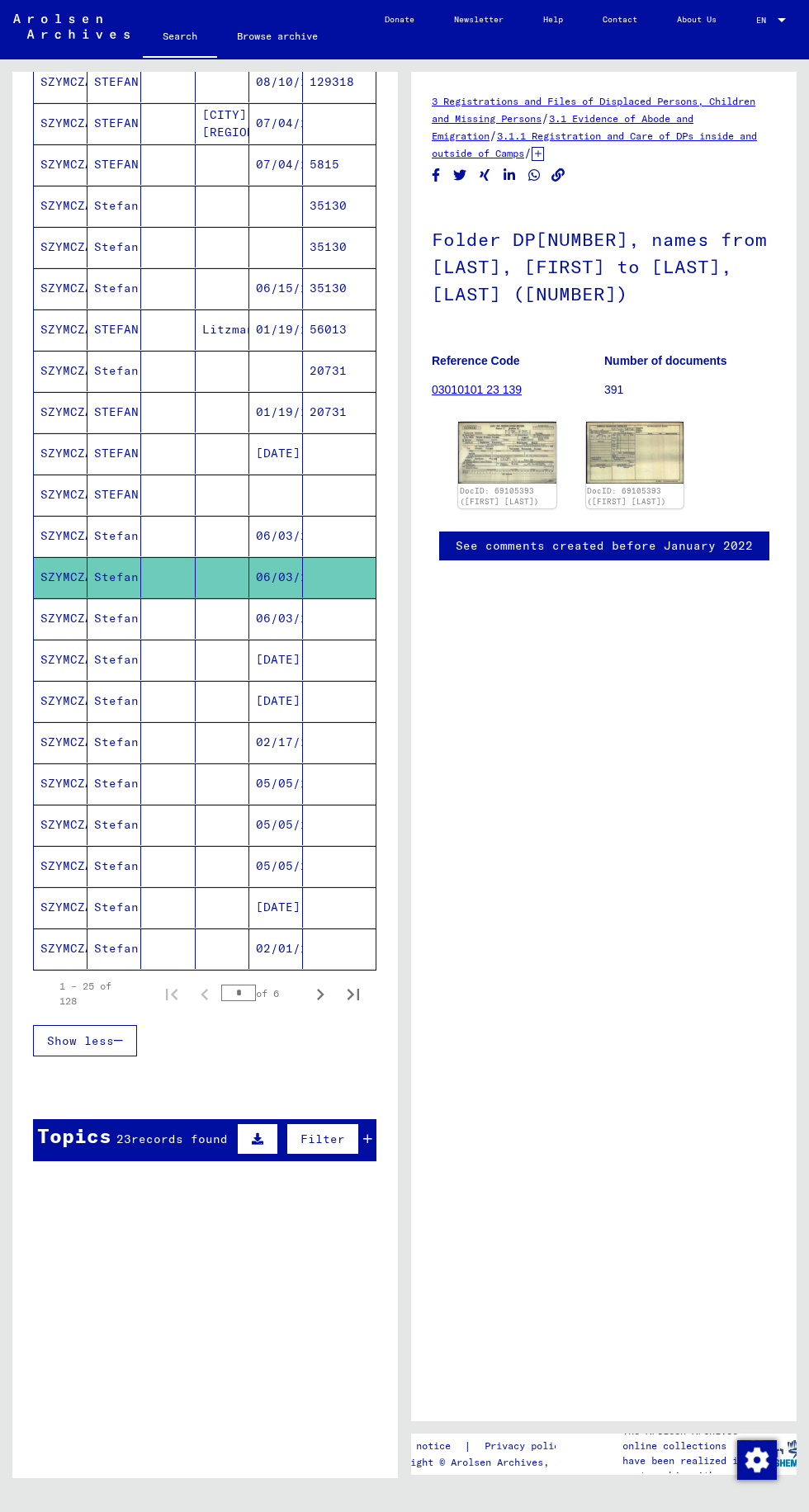 scroll, scrollTop: 0, scrollLeft: 0, axis: both 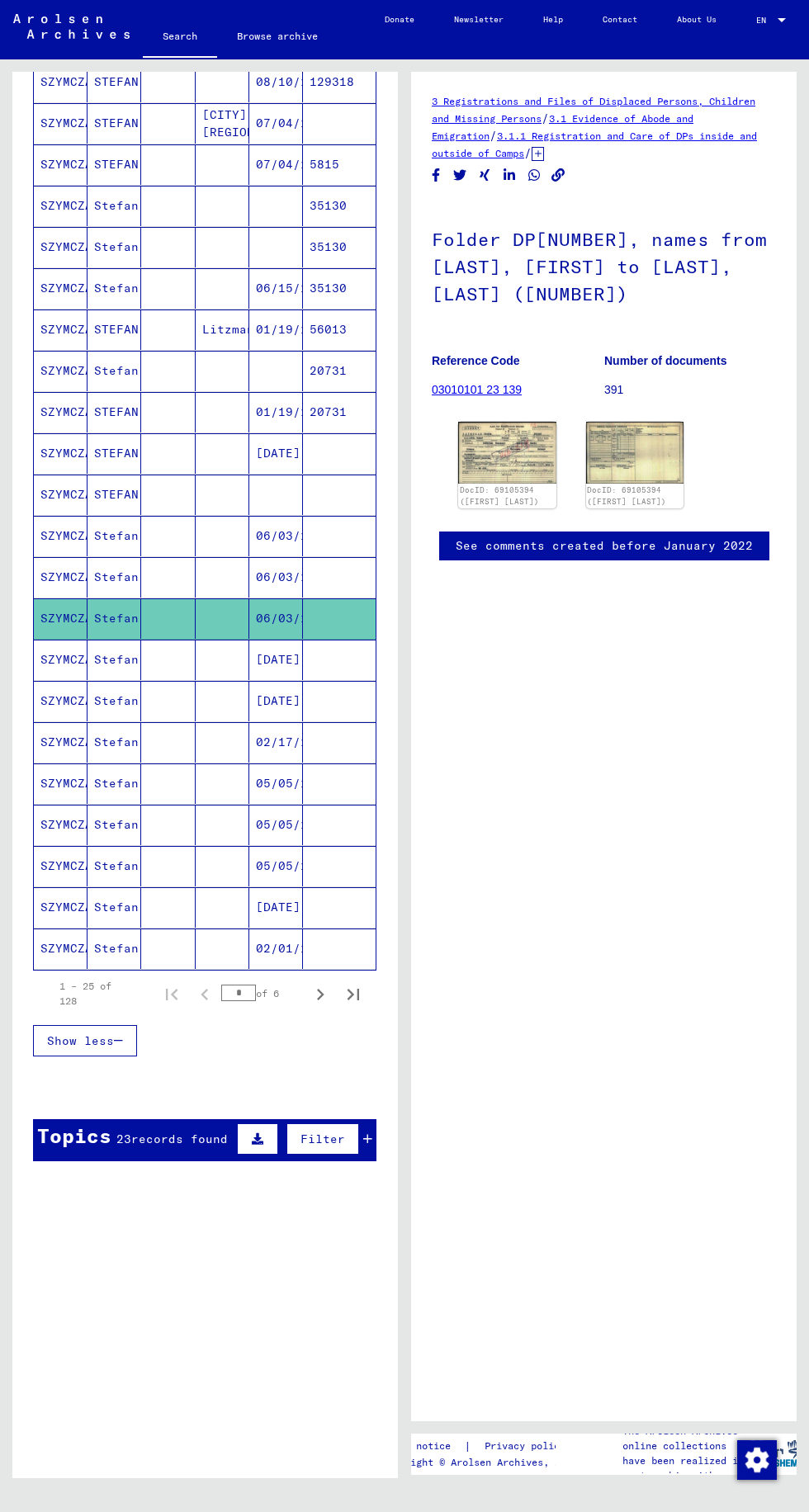 click on "[DATE]" at bounding box center [276, 701] 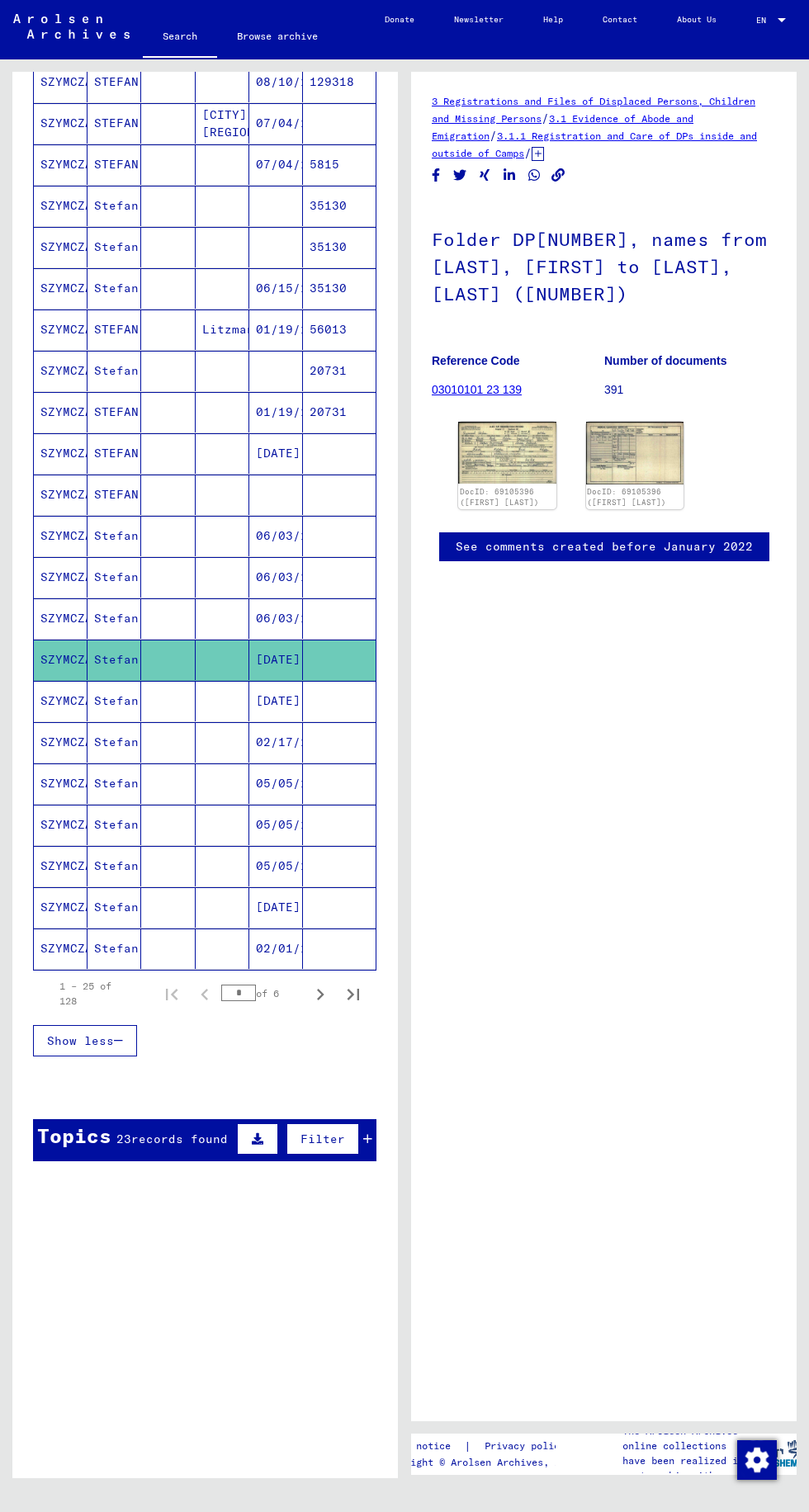 scroll, scrollTop: 0, scrollLeft: 0, axis: both 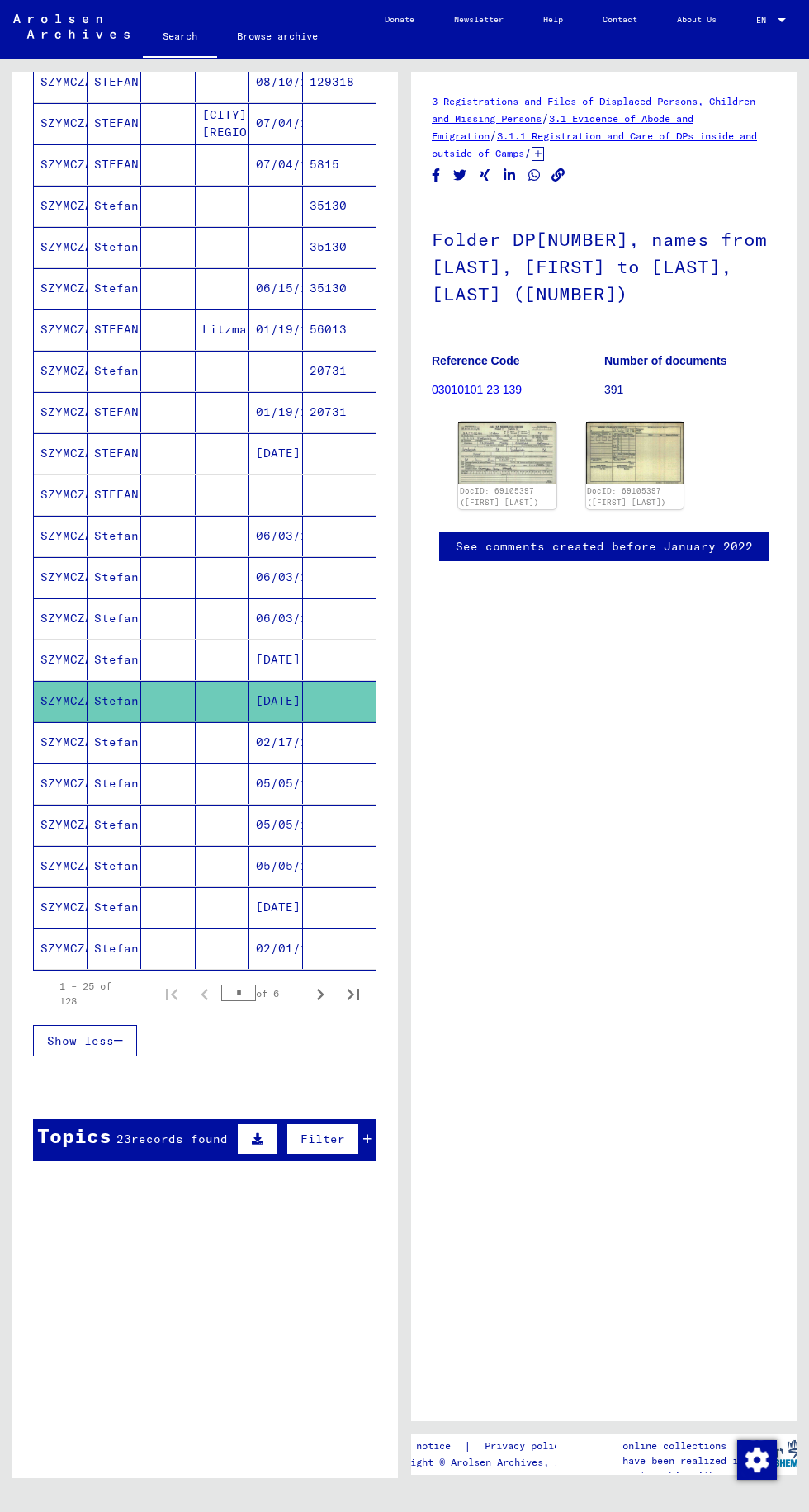 click on "02/17/1914" at bounding box center [276, 783] 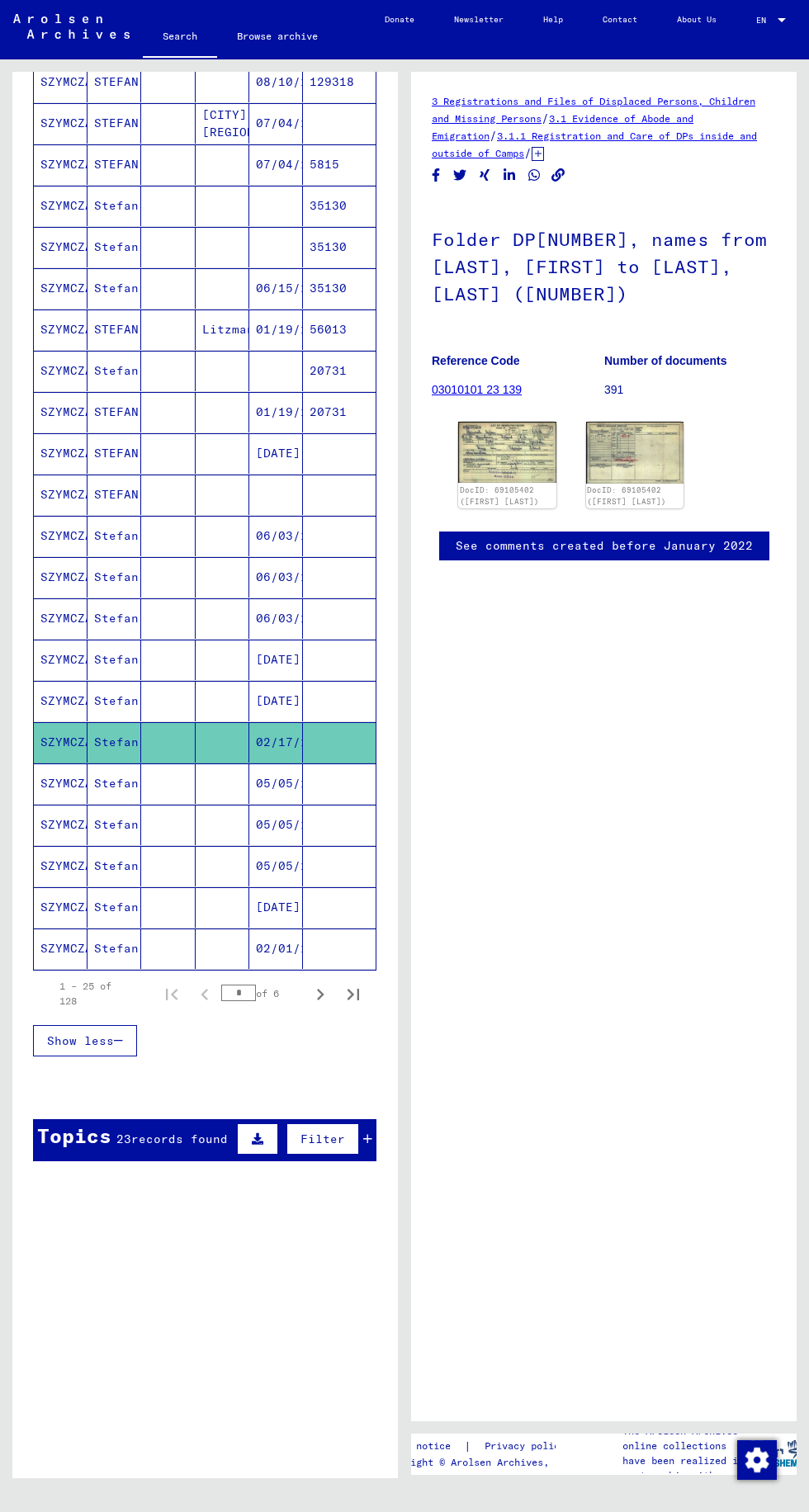 scroll, scrollTop: 0, scrollLeft: 0, axis: both 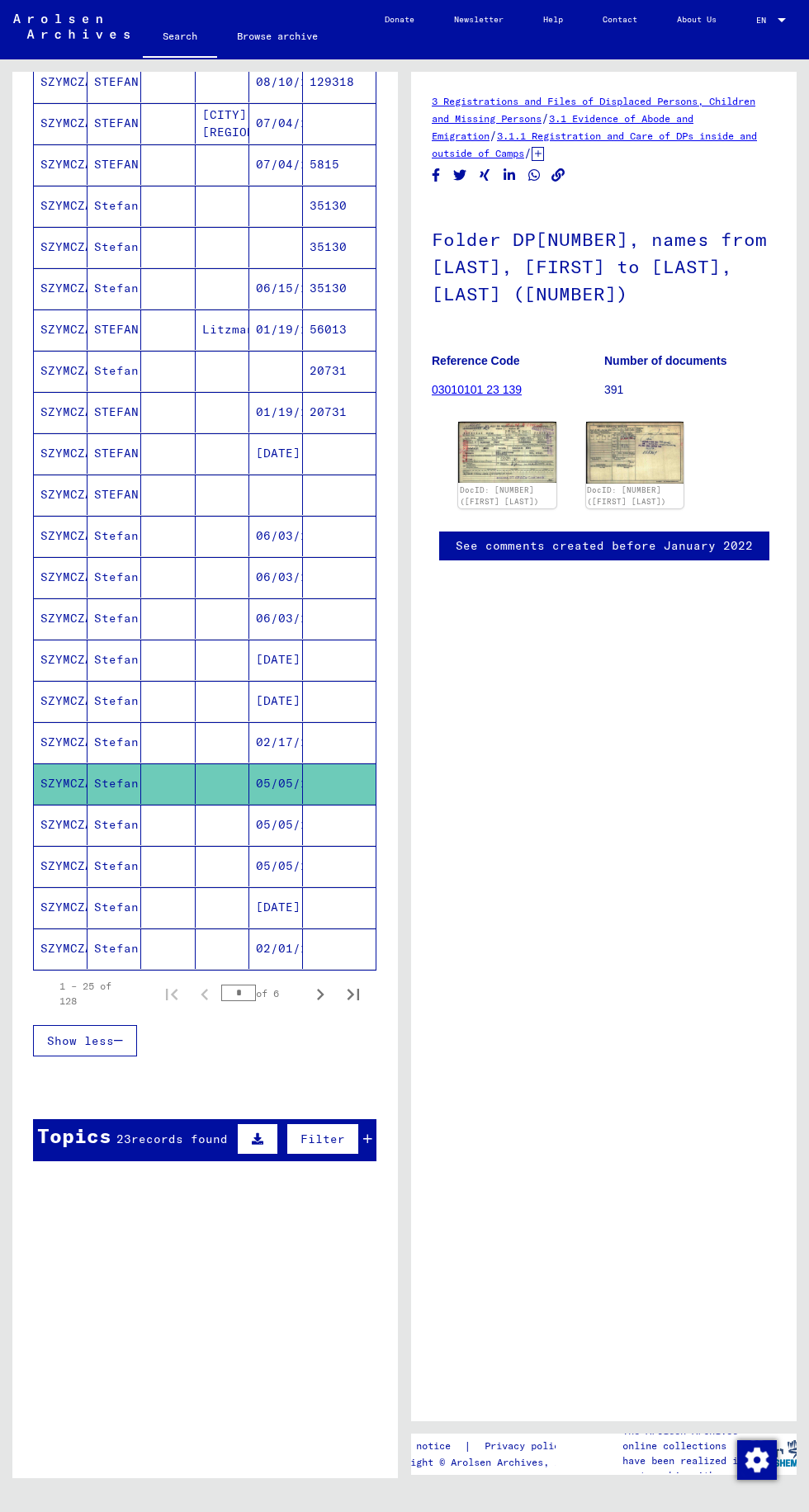 click on "05/05/1919" at bounding box center (276, 866) 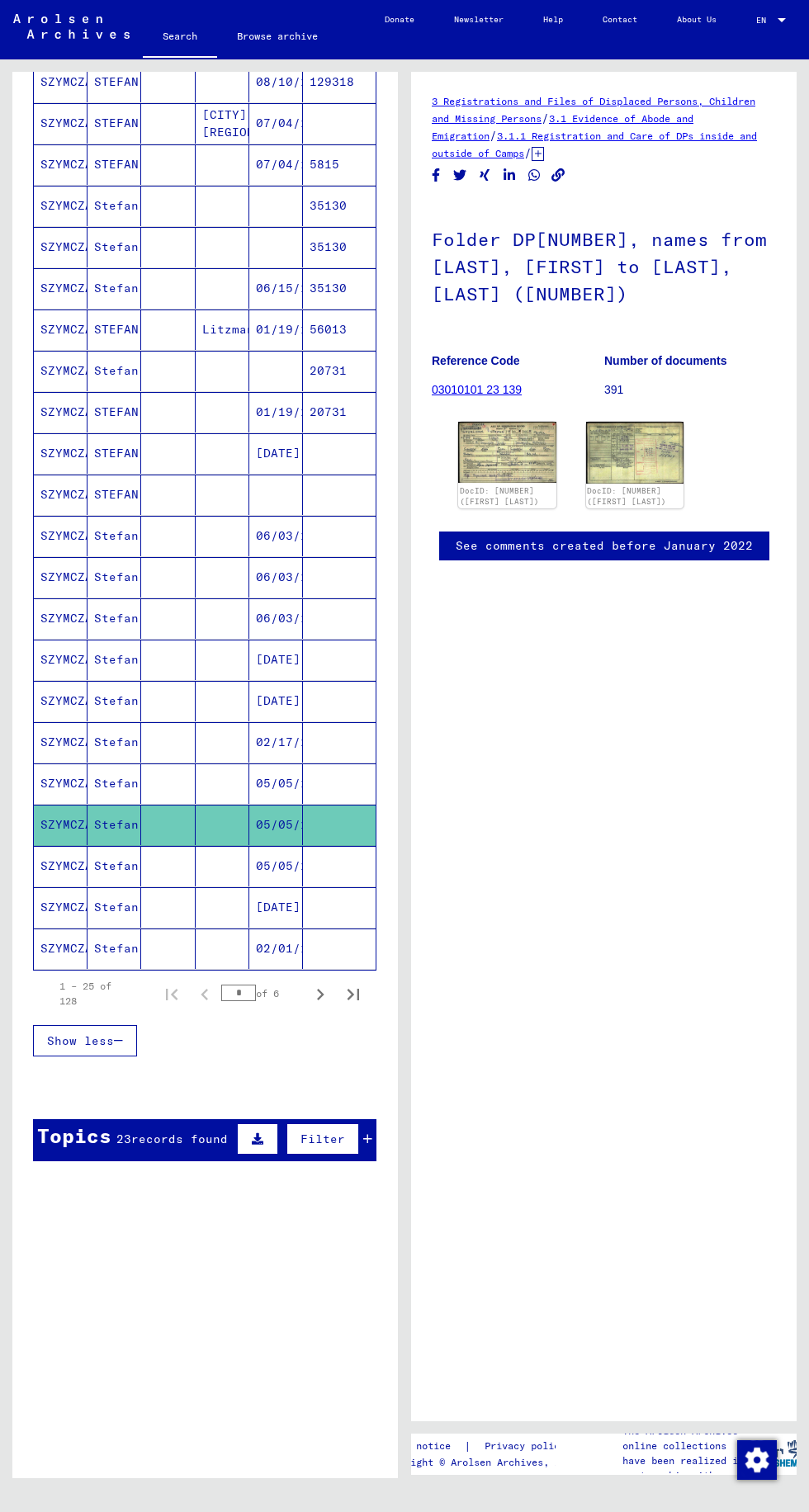 scroll, scrollTop: 0, scrollLeft: 0, axis: both 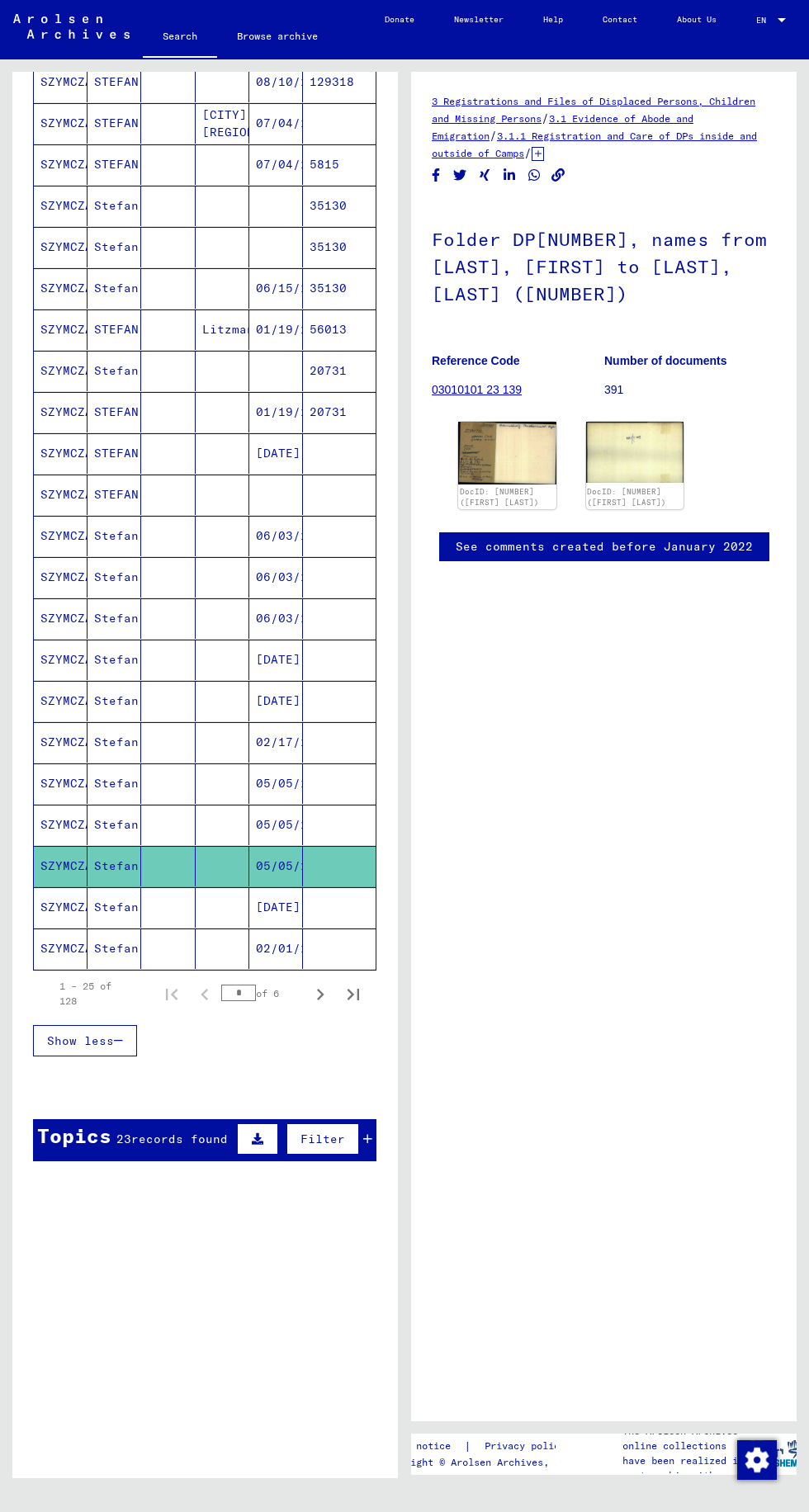 click on "[DATE]" at bounding box center (276, 948) 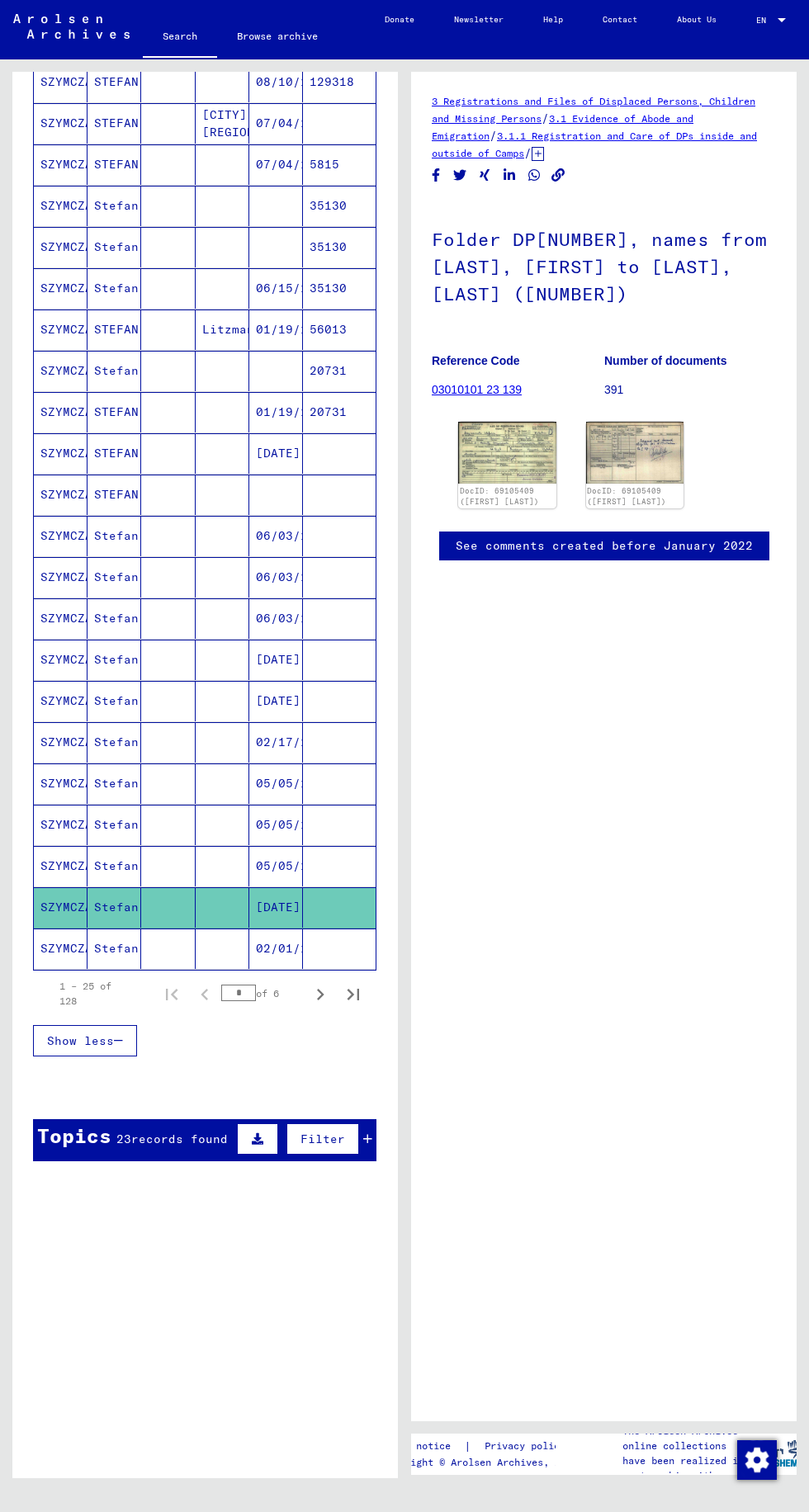 scroll, scrollTop: 0, scrollLeft: 0, axis: both 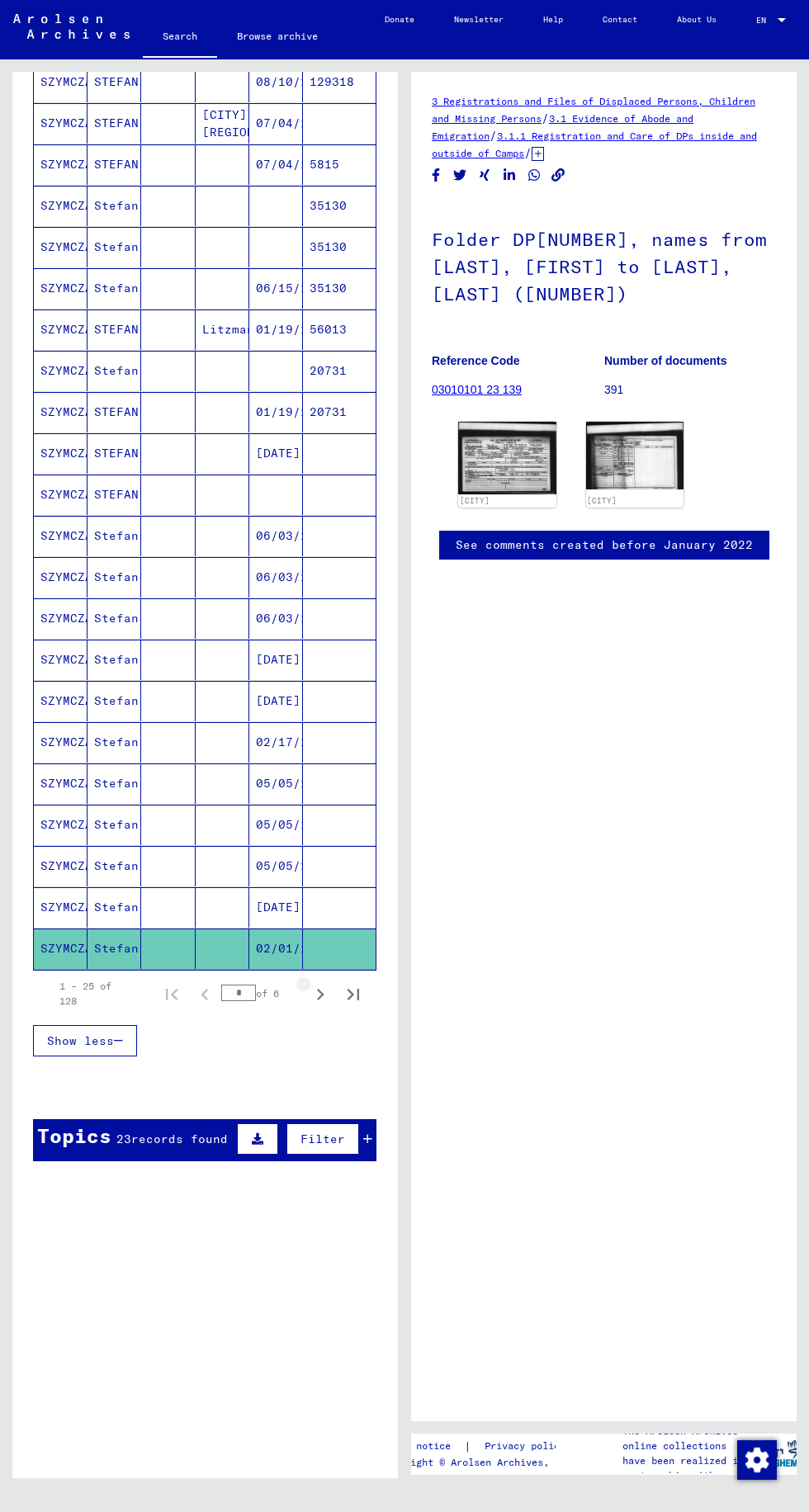 click 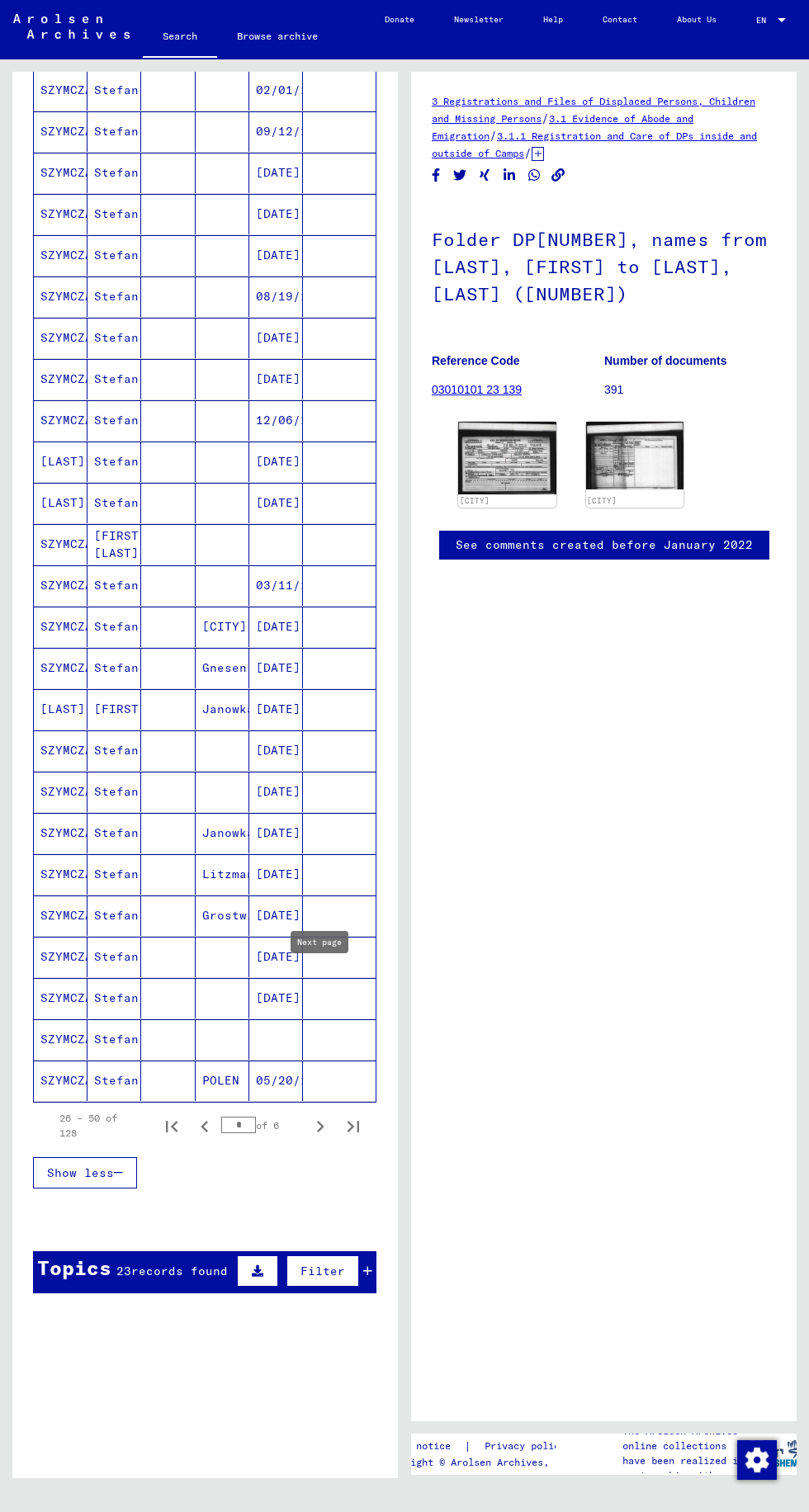 scroll, scrollTop: 236, scrollLeft: 0, axis: vertical 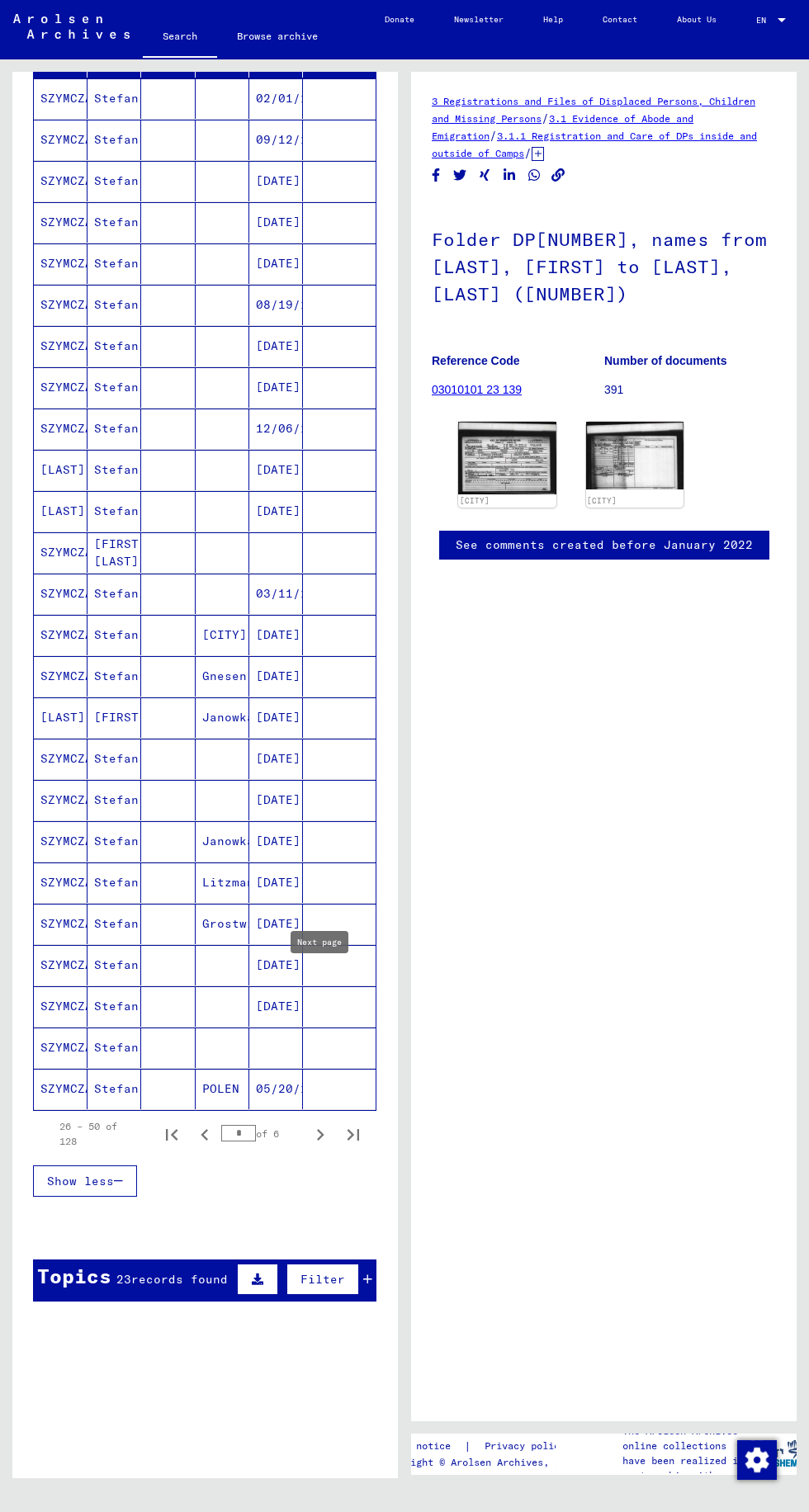 click on "05/20/1918" 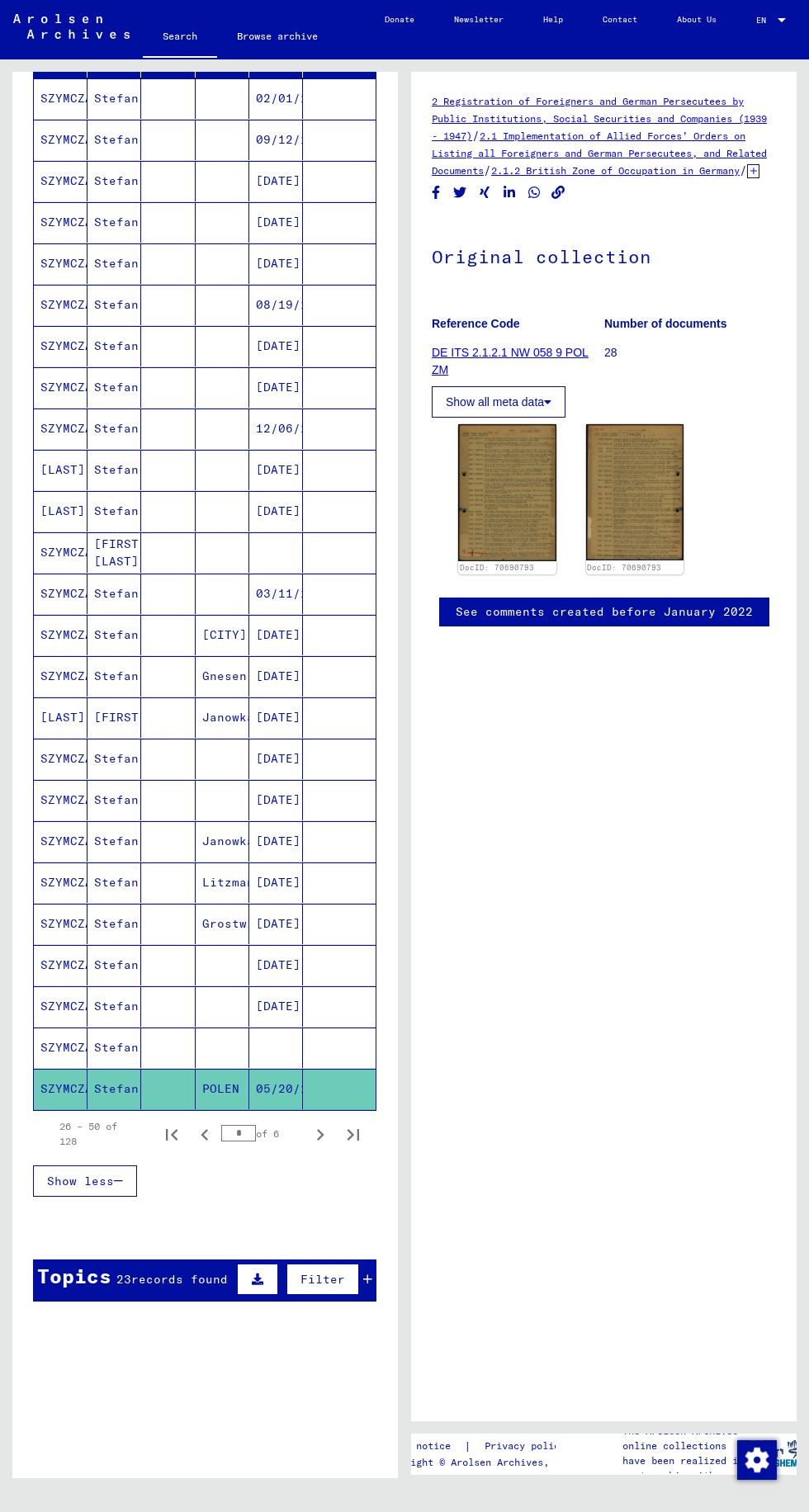 scroll, scrollTop: 0, scrollLeft: 0, axis: both 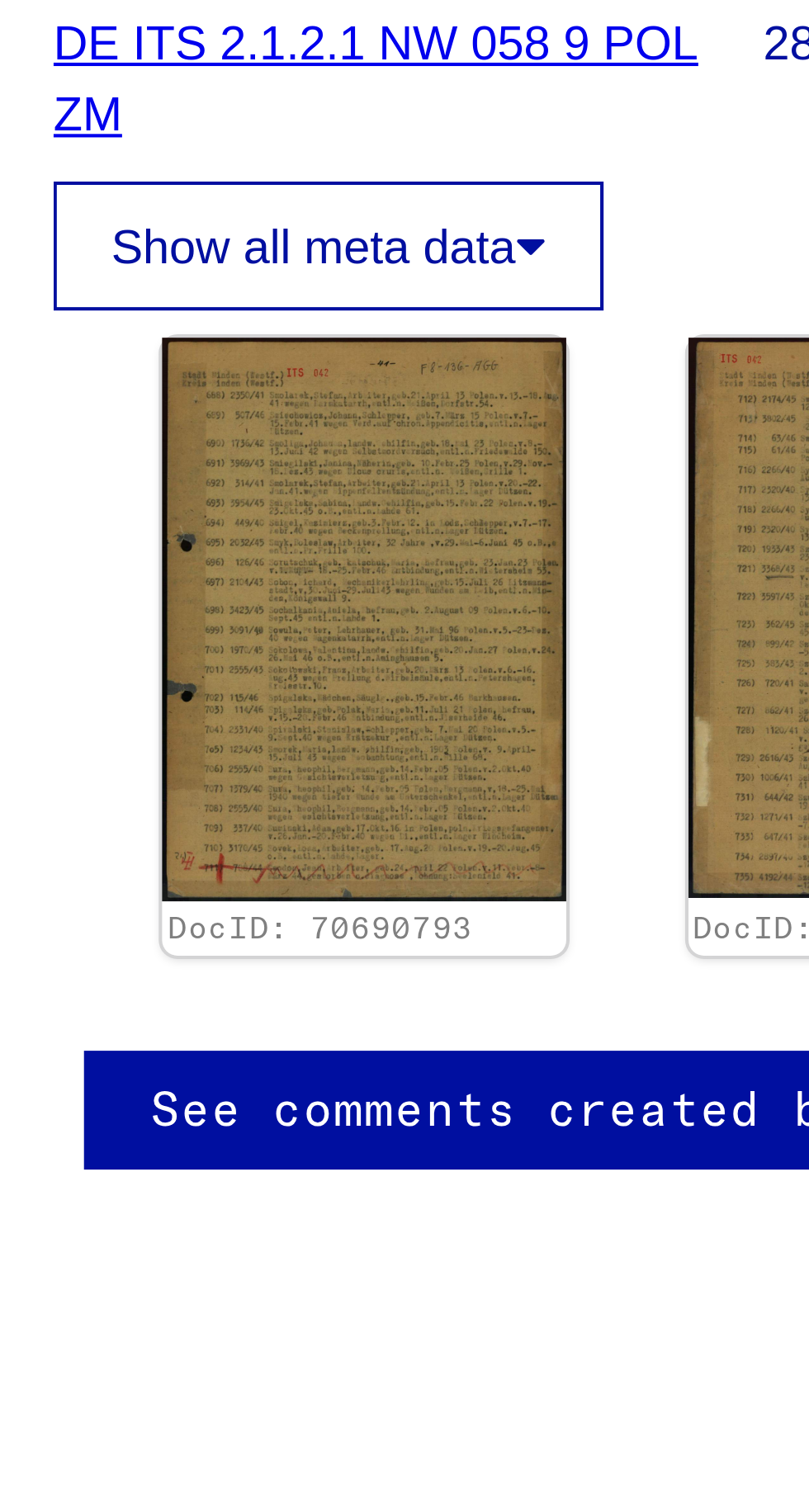 click 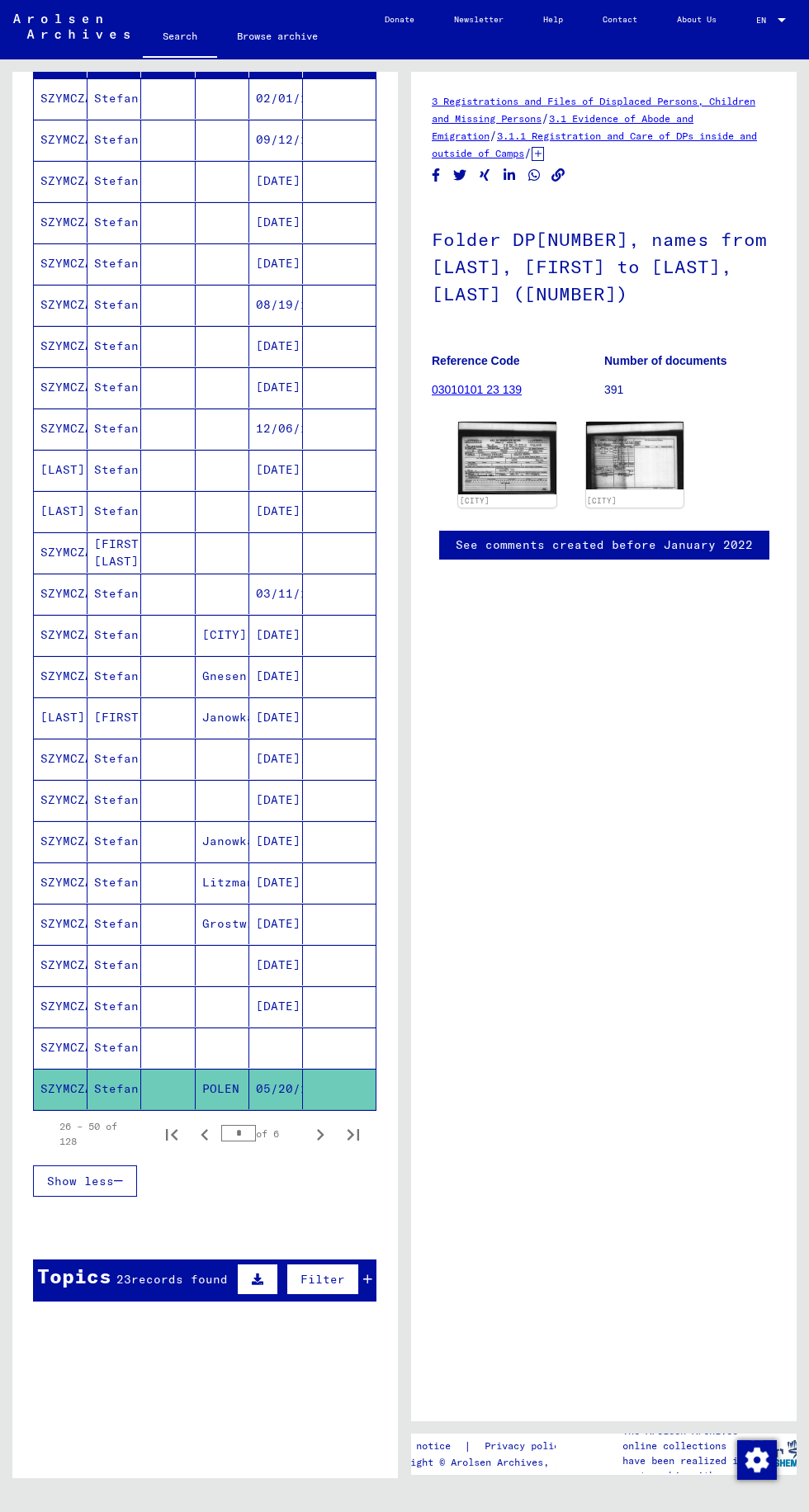 scroll, scrollTop: 0, scrollLeft: 0, axis: both 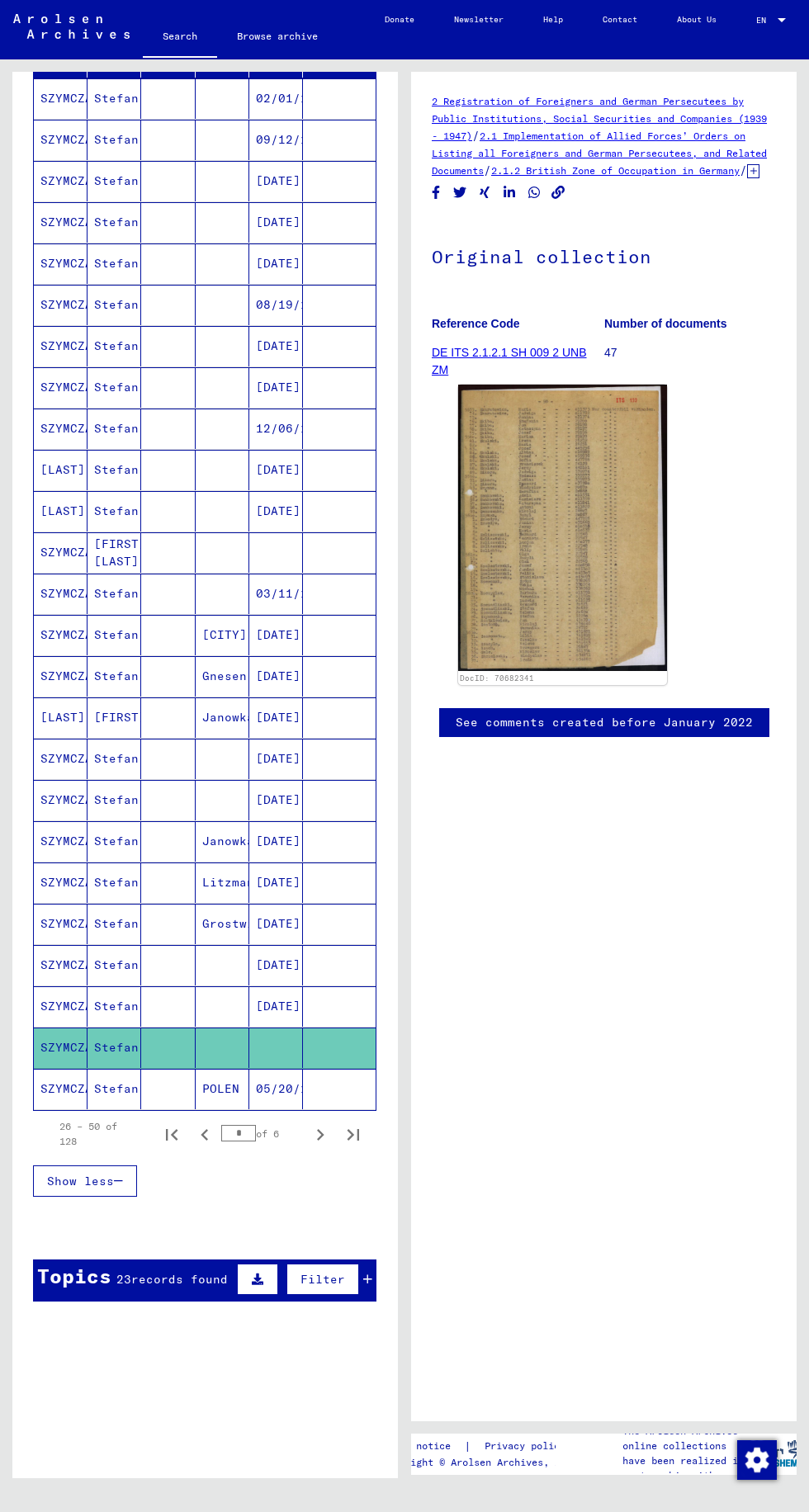 click at bounding box center (222, 1047) 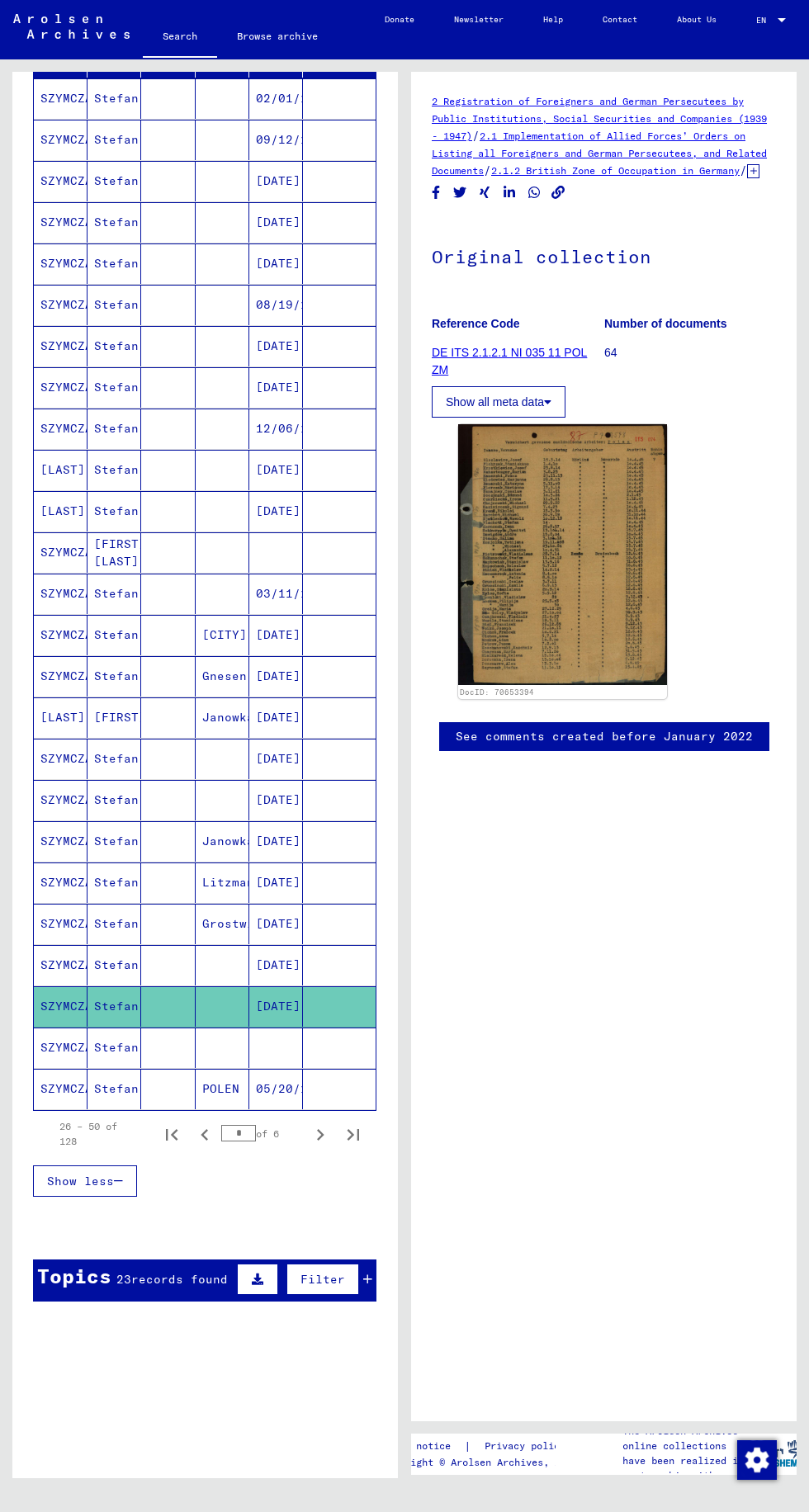 scroll, scrollTop: 0, scrollLeft: 0, axis: both 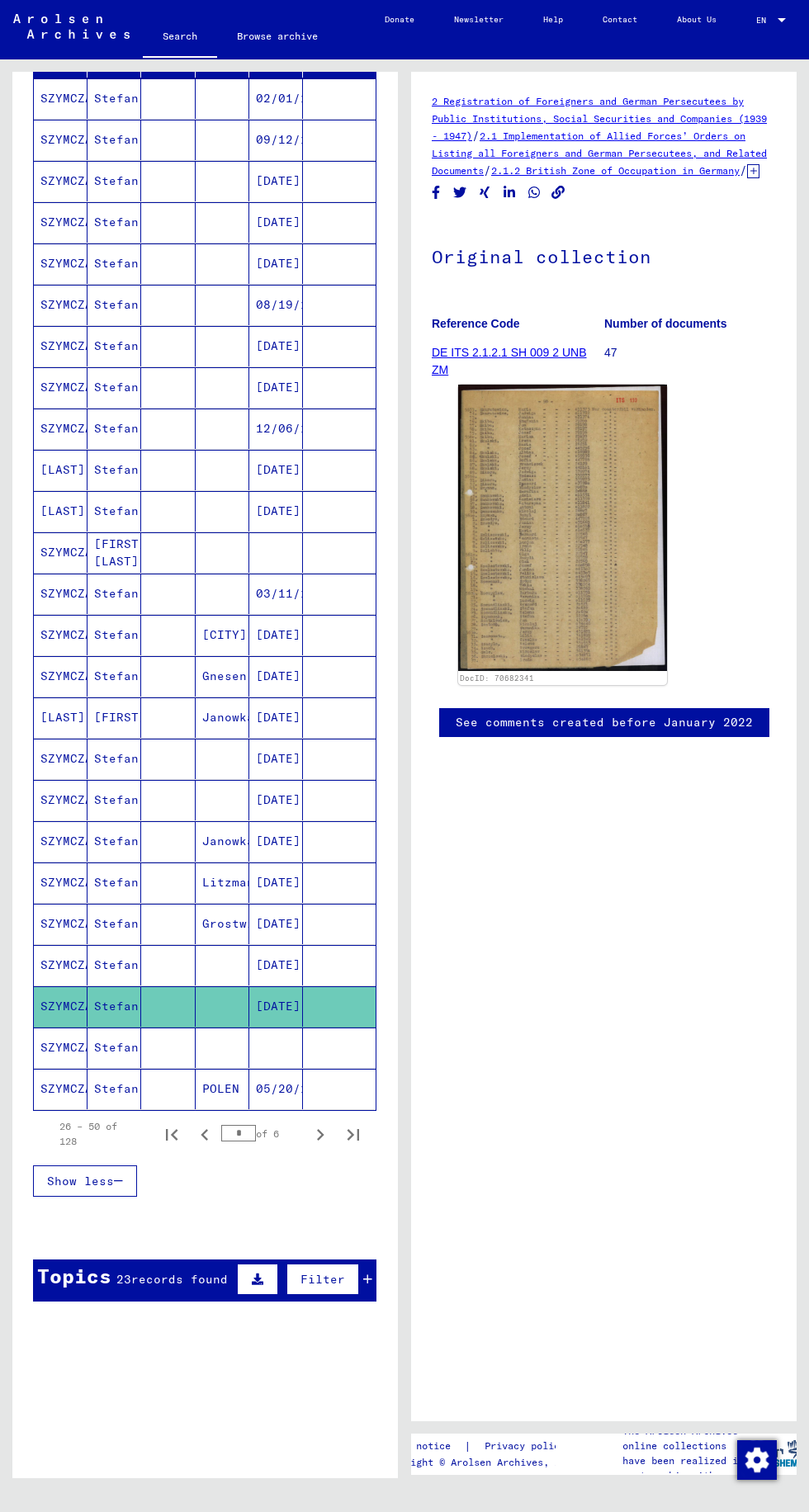 click at bounding box center (222, 1006) 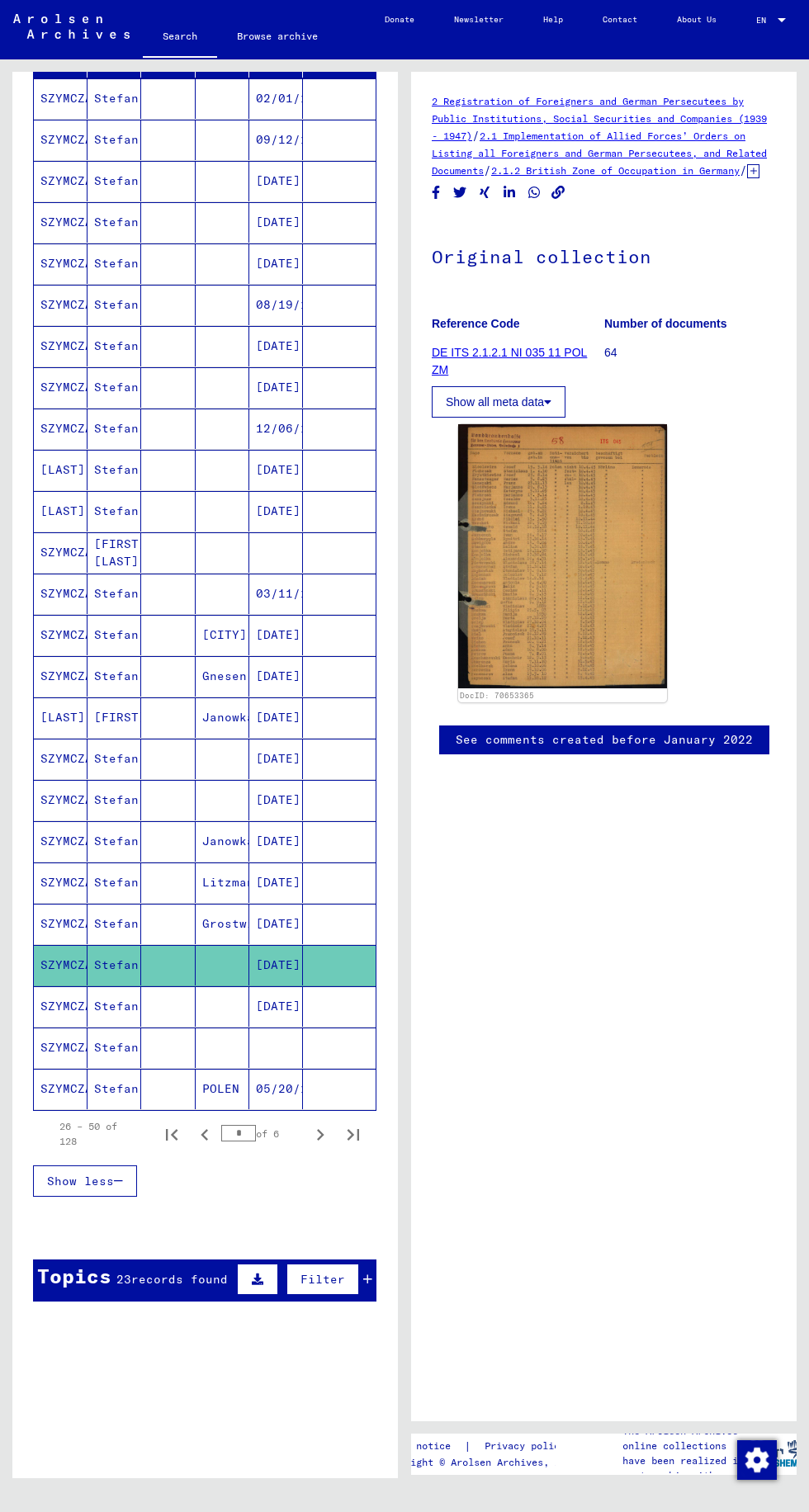 scroll, scrollTop: 0, scrollLeft: 0, axis: both 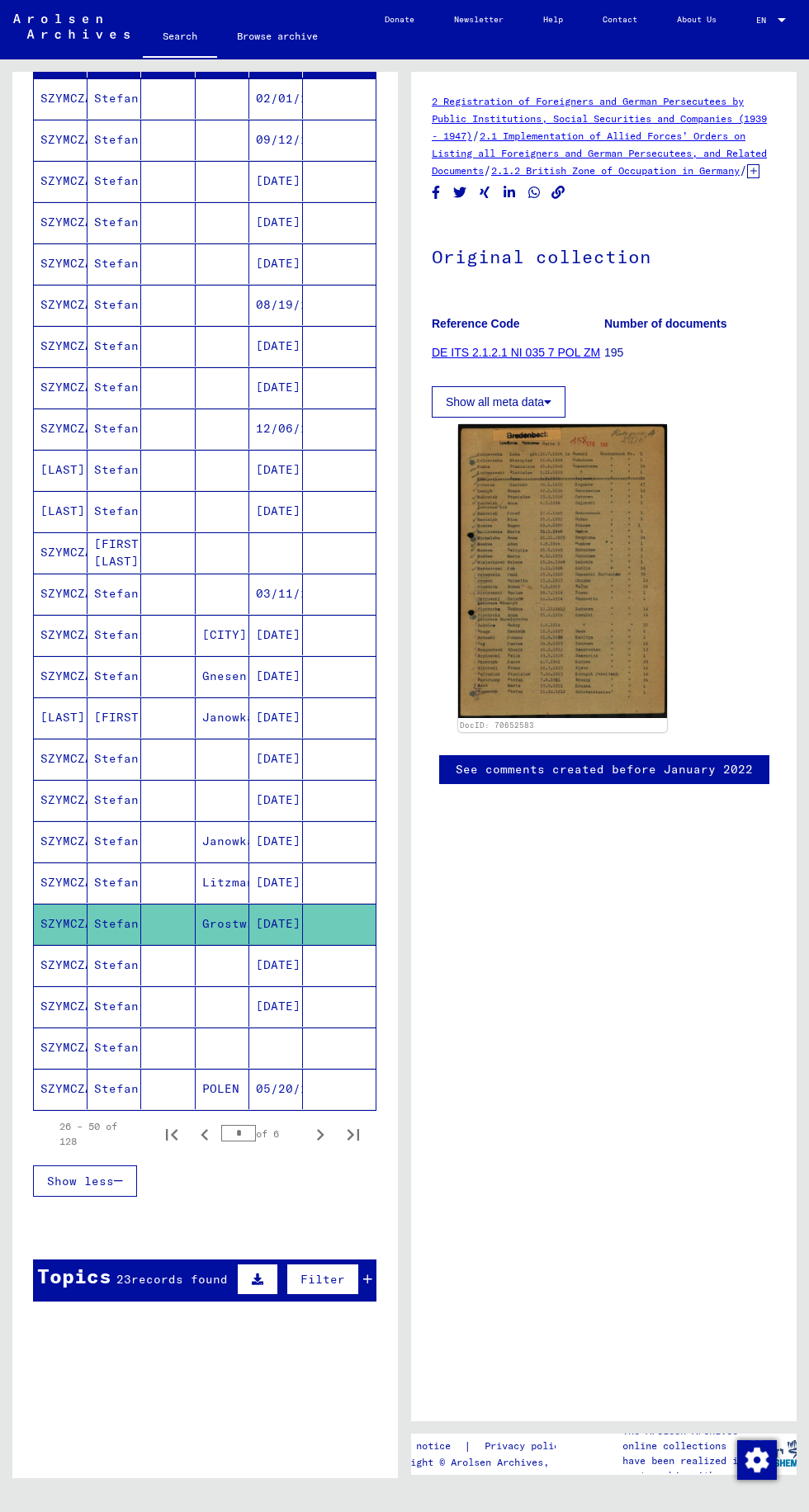 click on "Litzmannst" at bounding box center [222, 924] 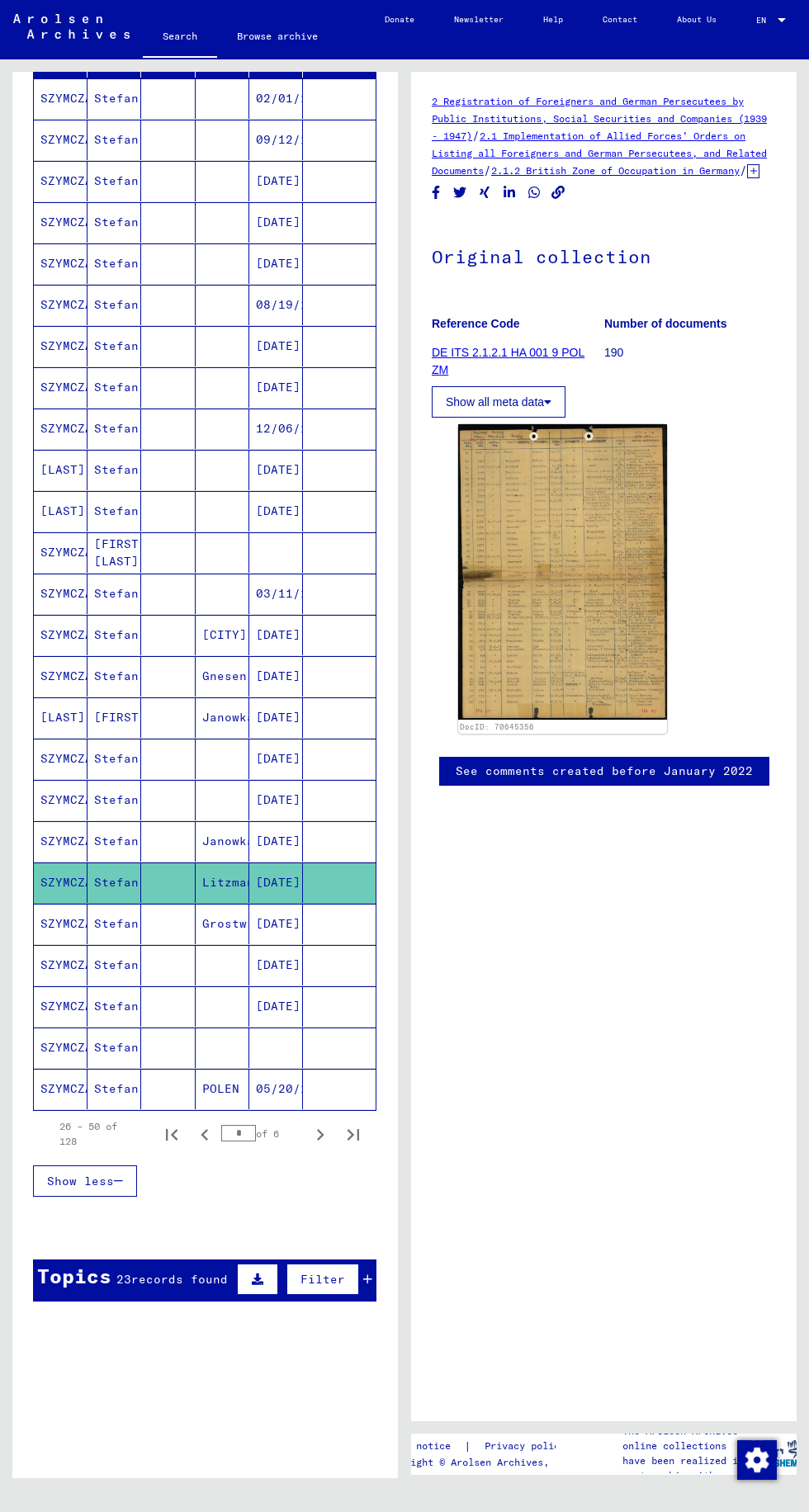 scroll, scrollTop: 0, scrollLeft: 0, axis: both 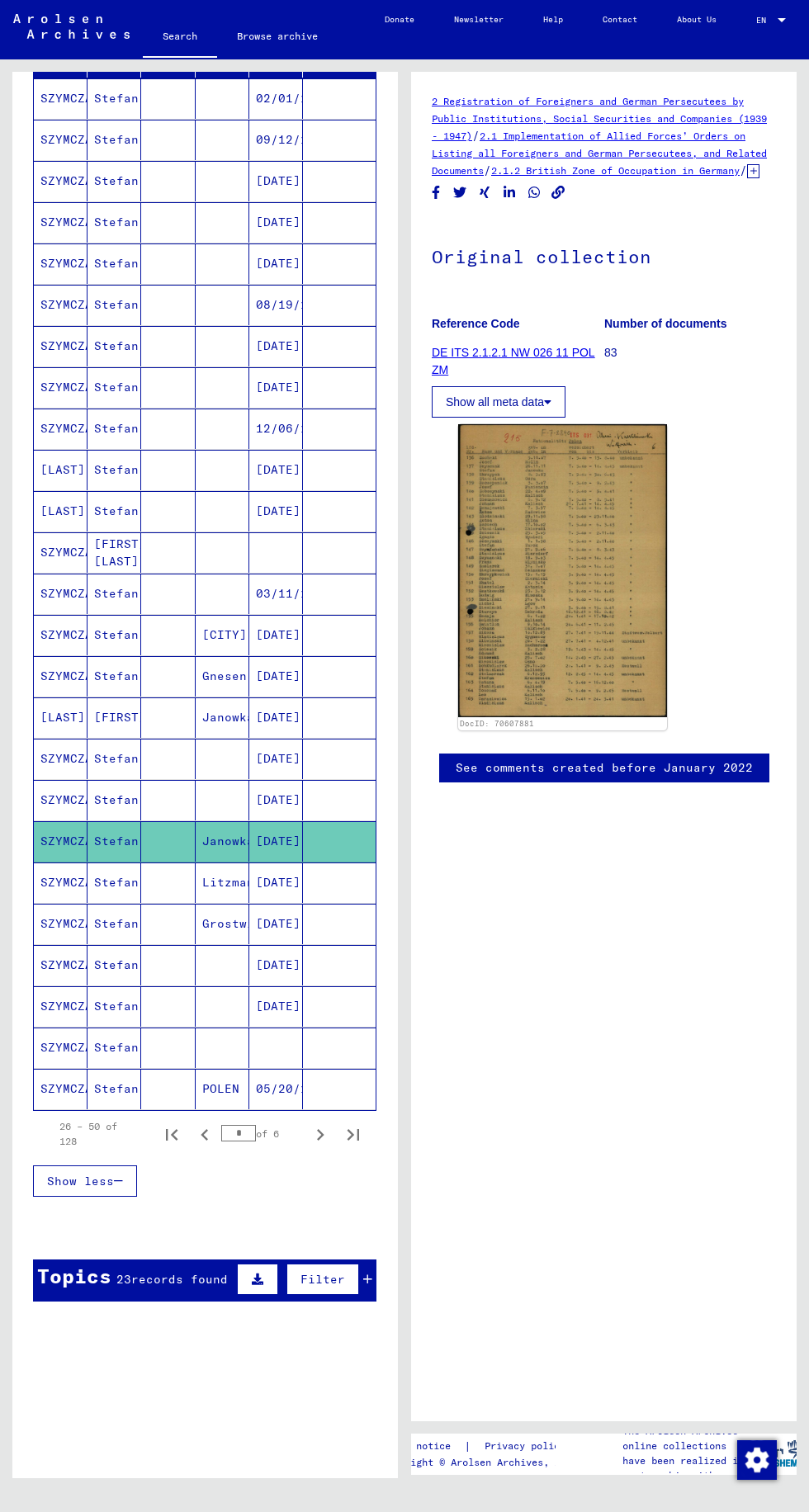 click at bounding box center [222, 841] 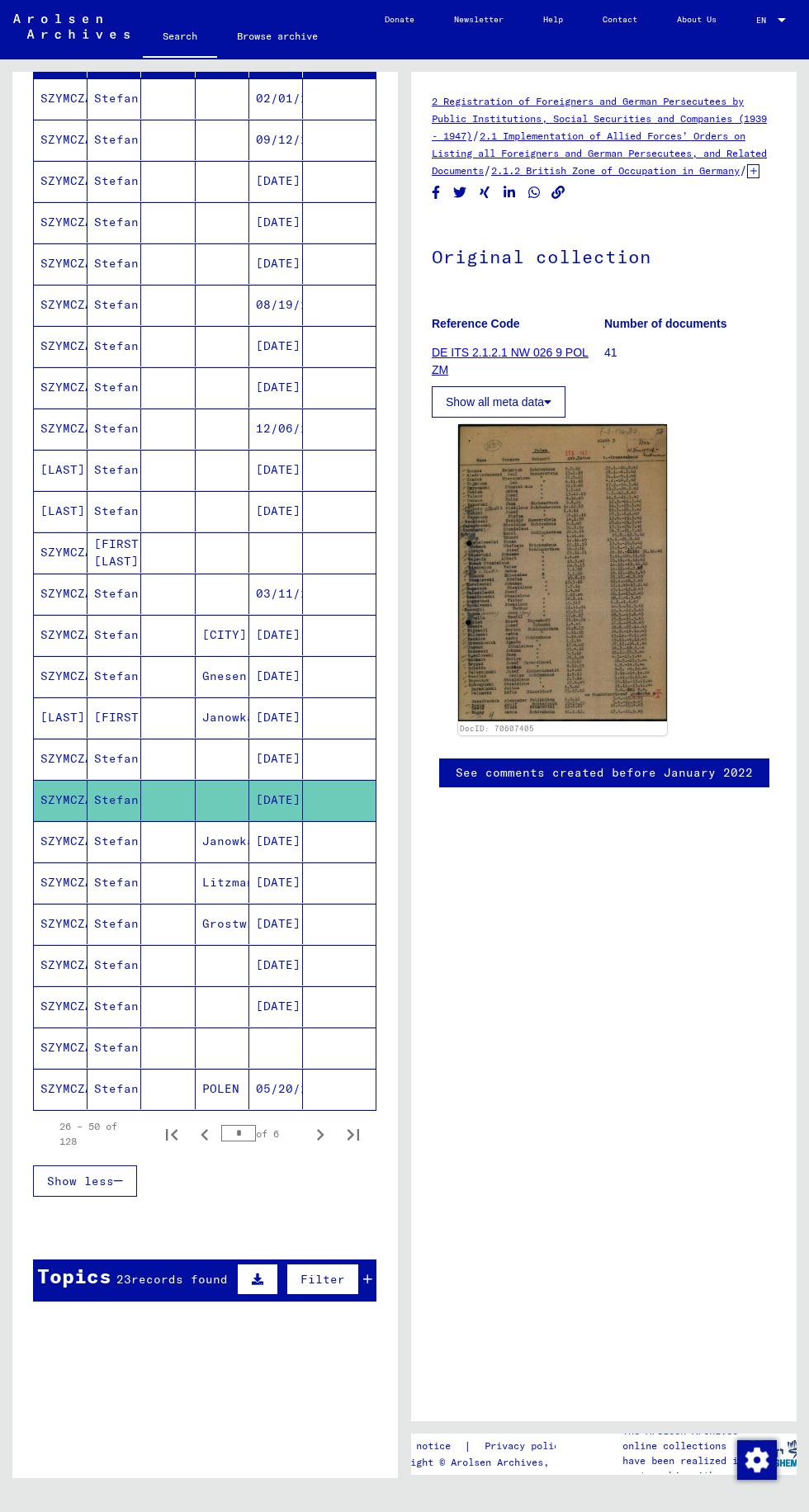 scroll, scrollTop: 0, scrollLeft: 0, axis: both 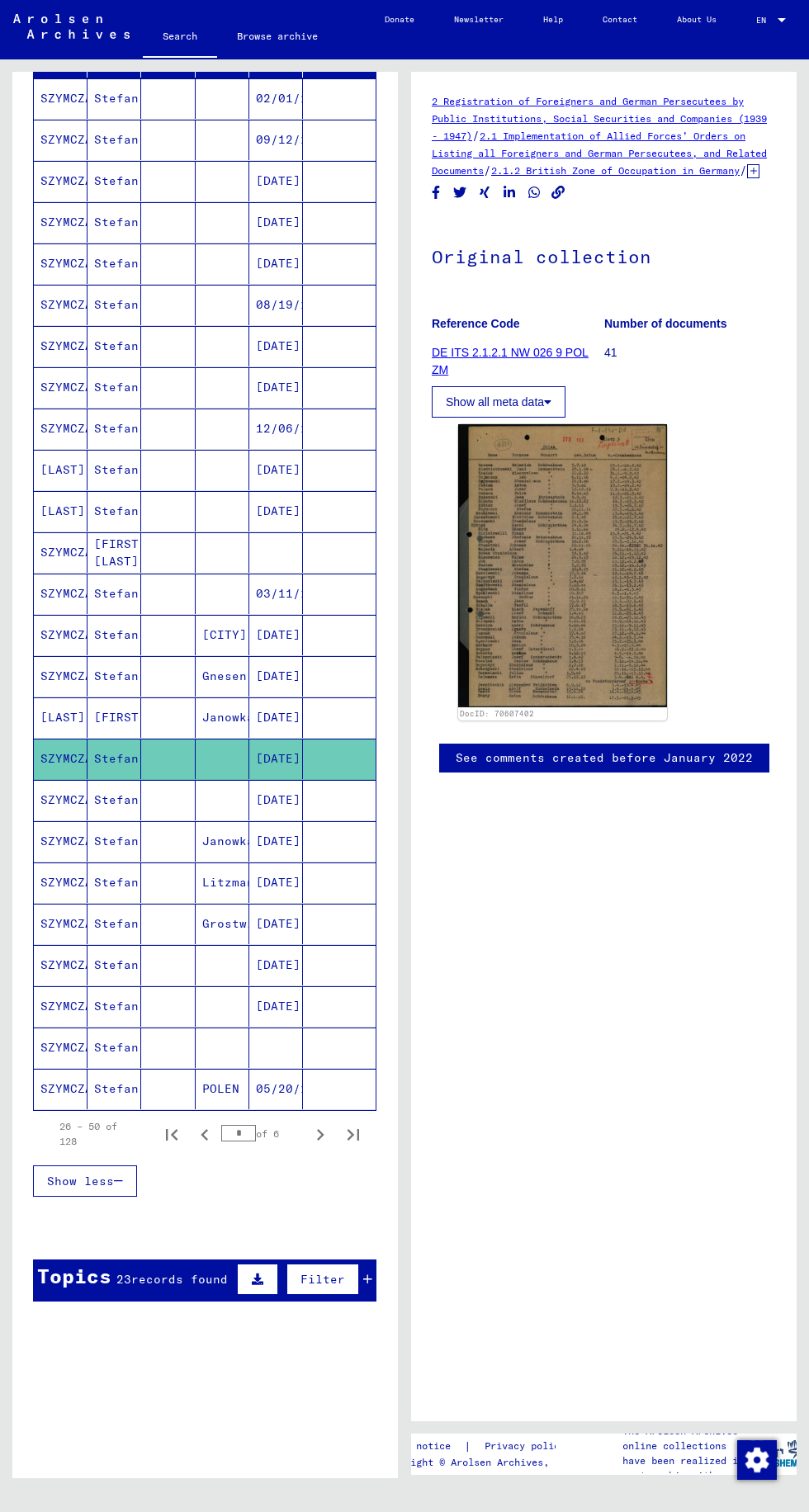 click on "Janowka" at bounding box center (222, 758) 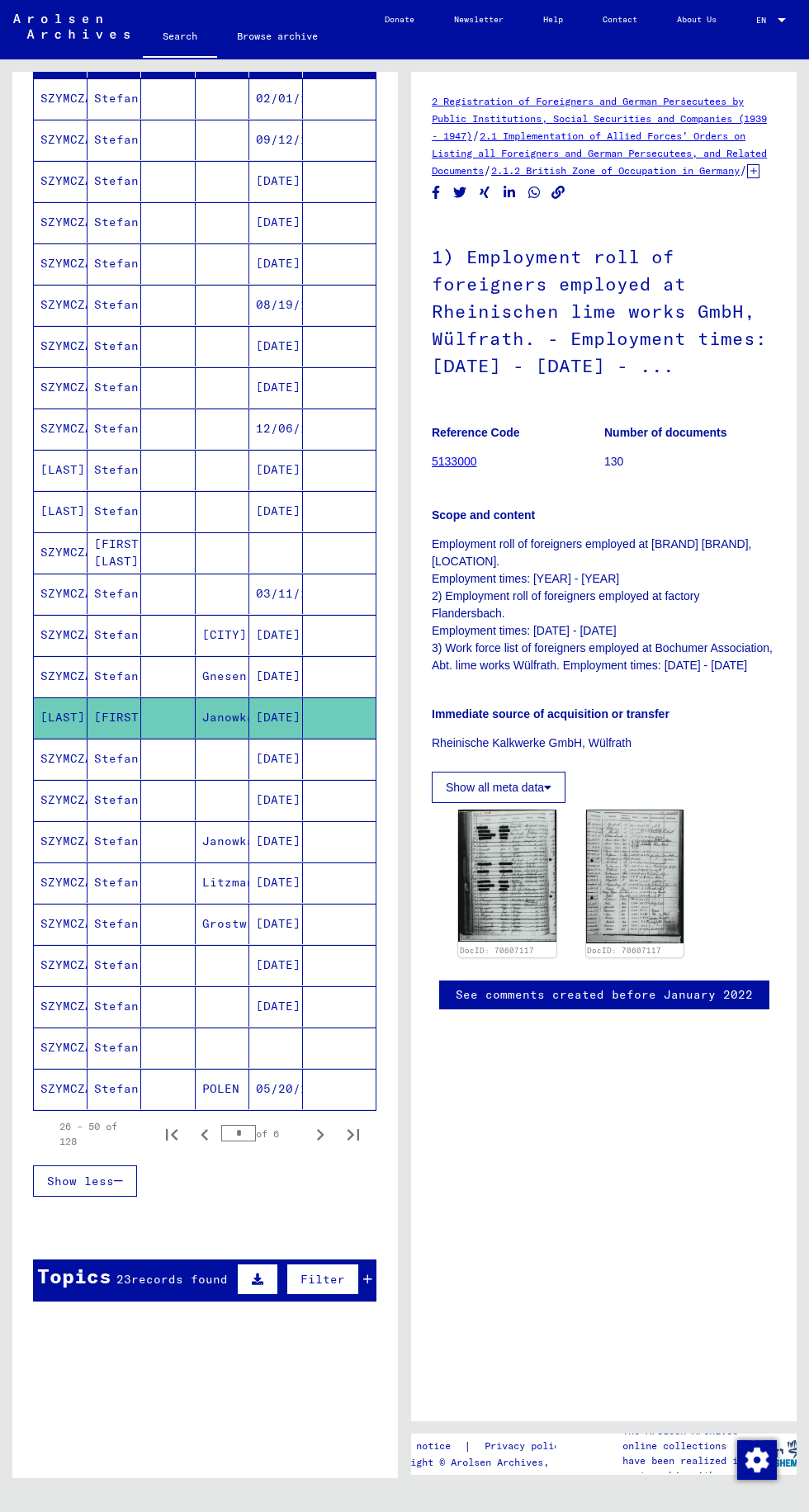 scroll, scrollTop: 0, scrollLeft: 0, axis: both 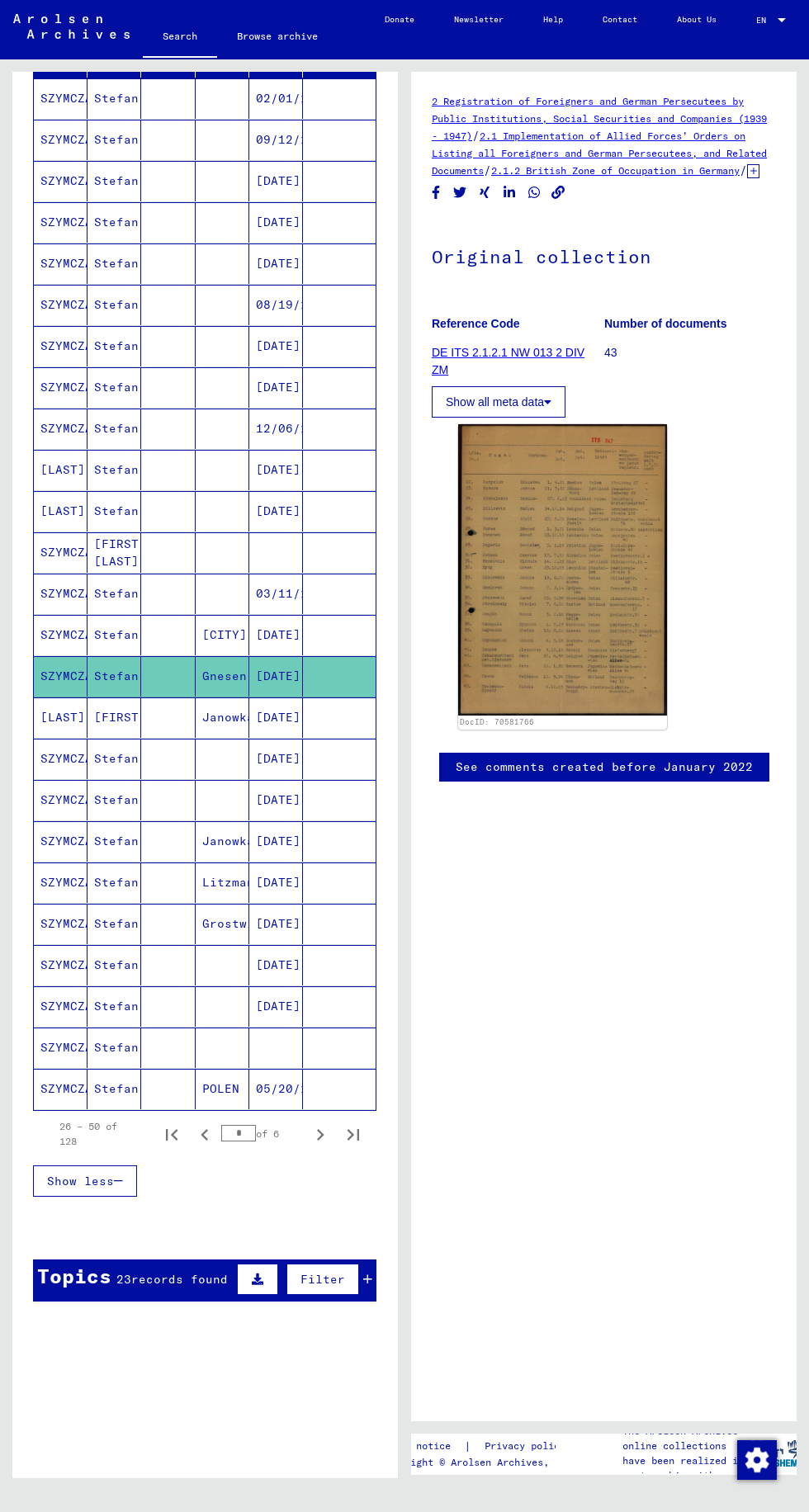 click on "[CITY]" at bounding box center [222, 676] 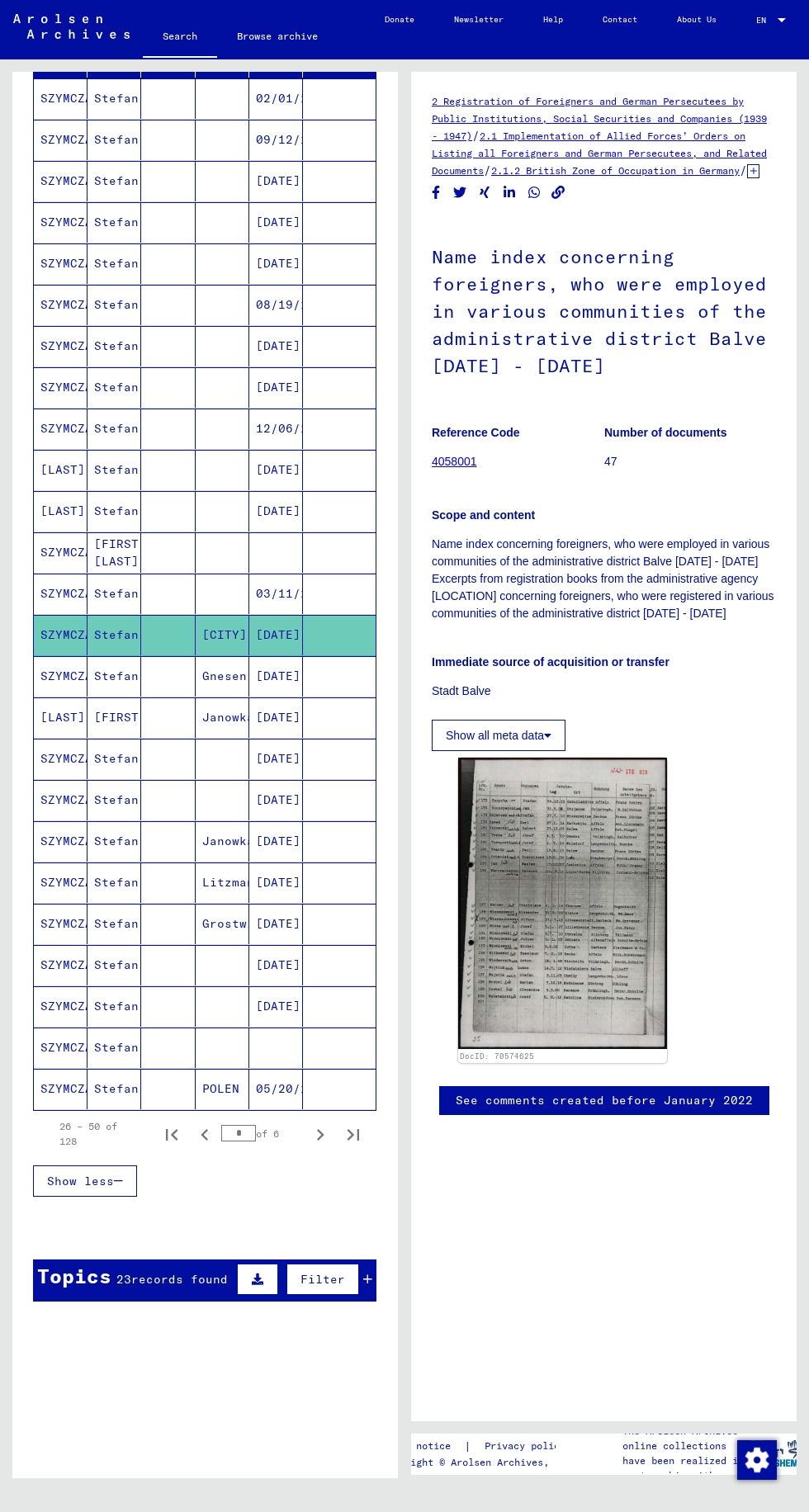 scroll, scrollTop: 0, scrollLeft: 0, axis: both 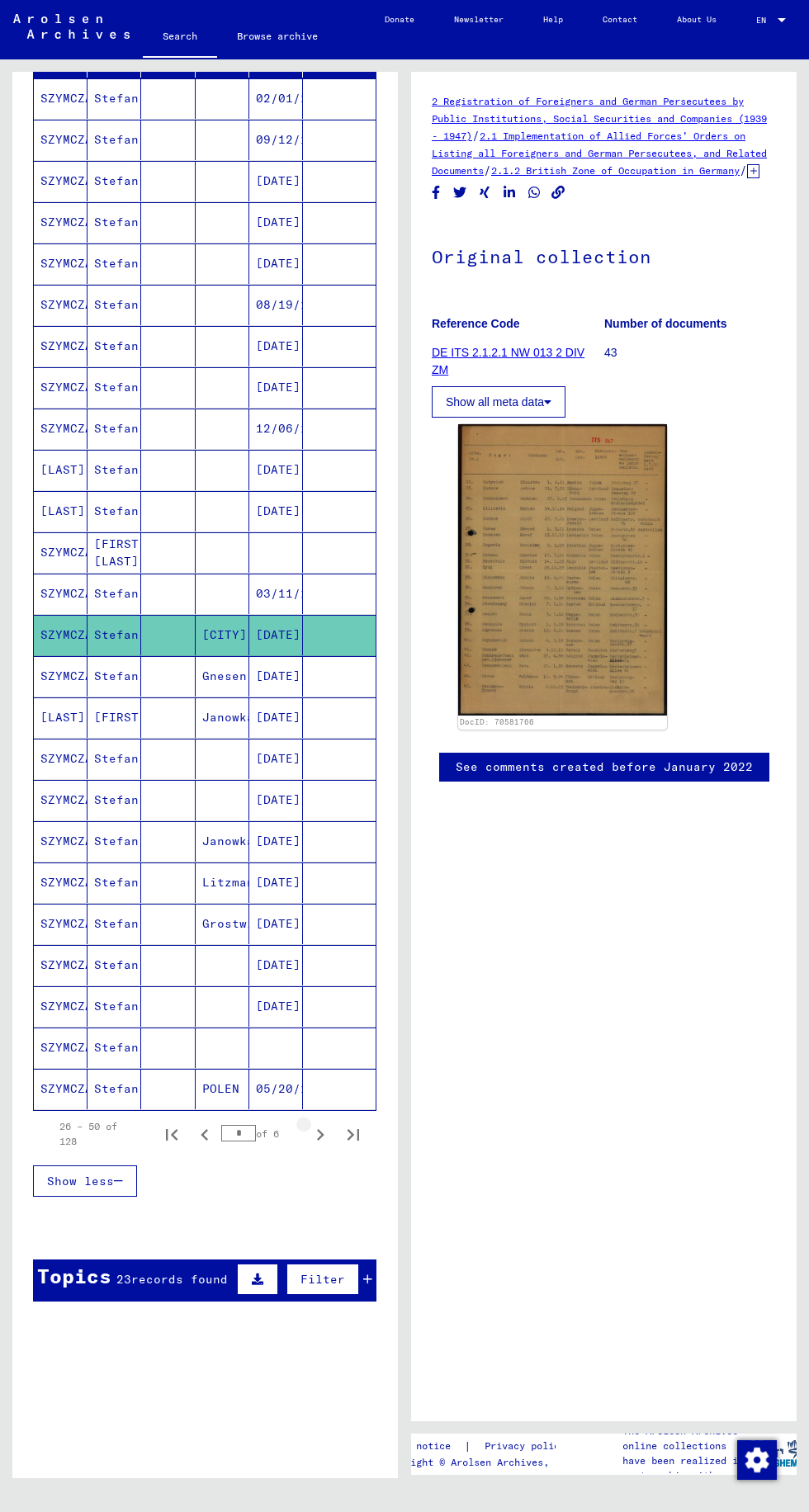 click 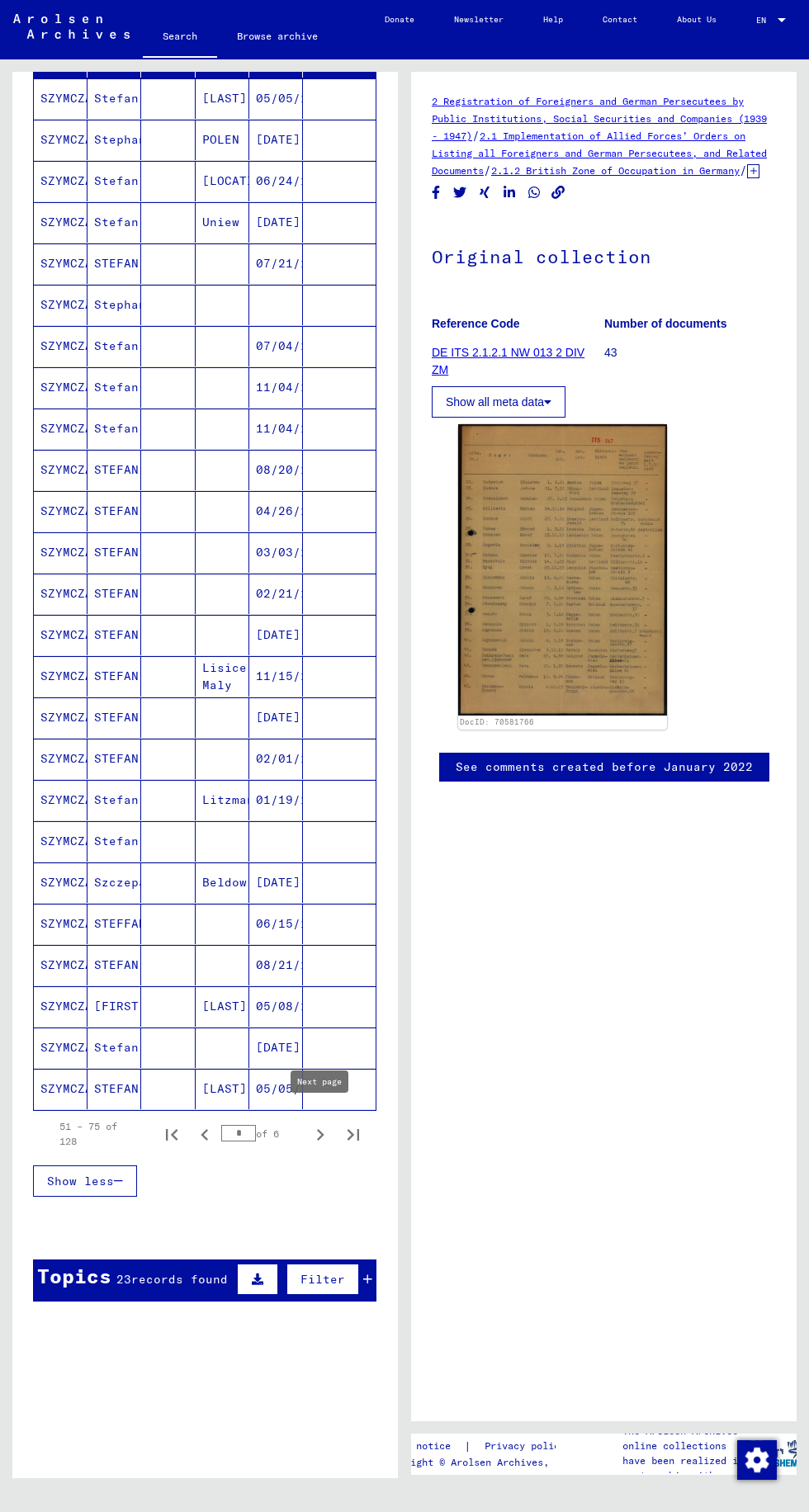 click on "[LAST]" at bounding box center (222, 139) 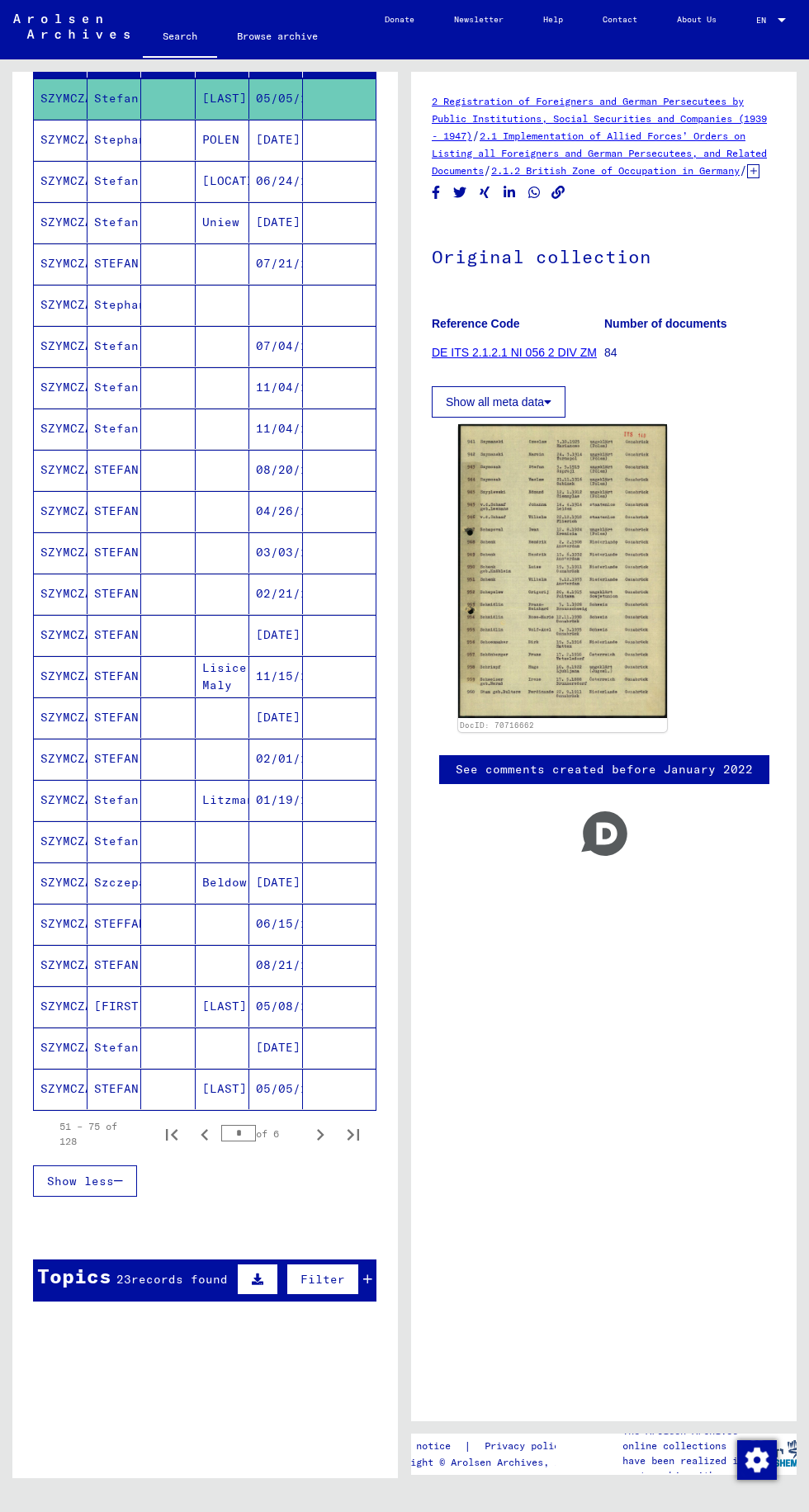 click on "Uniew" at bounding box center [222, 263] 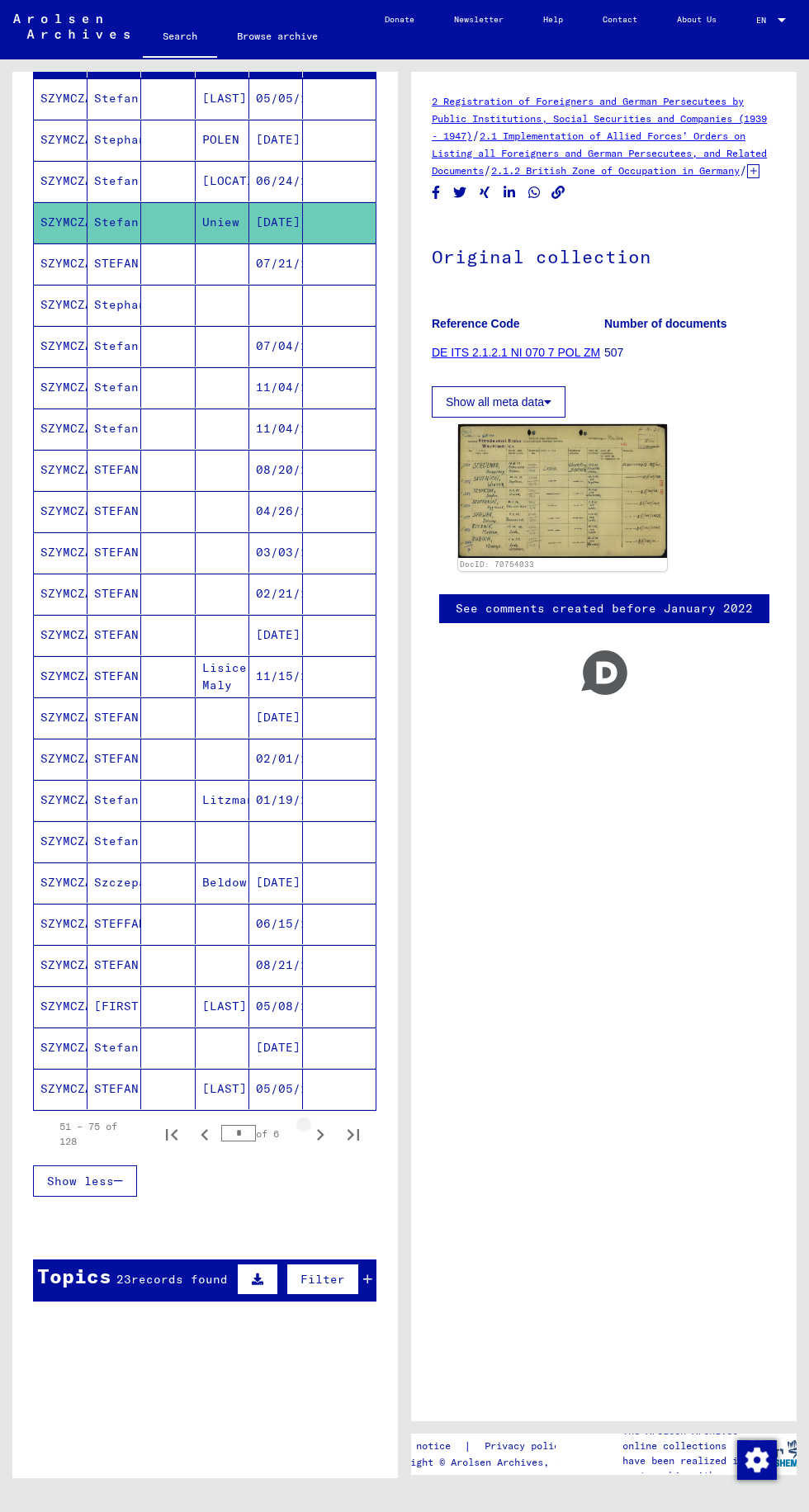 click 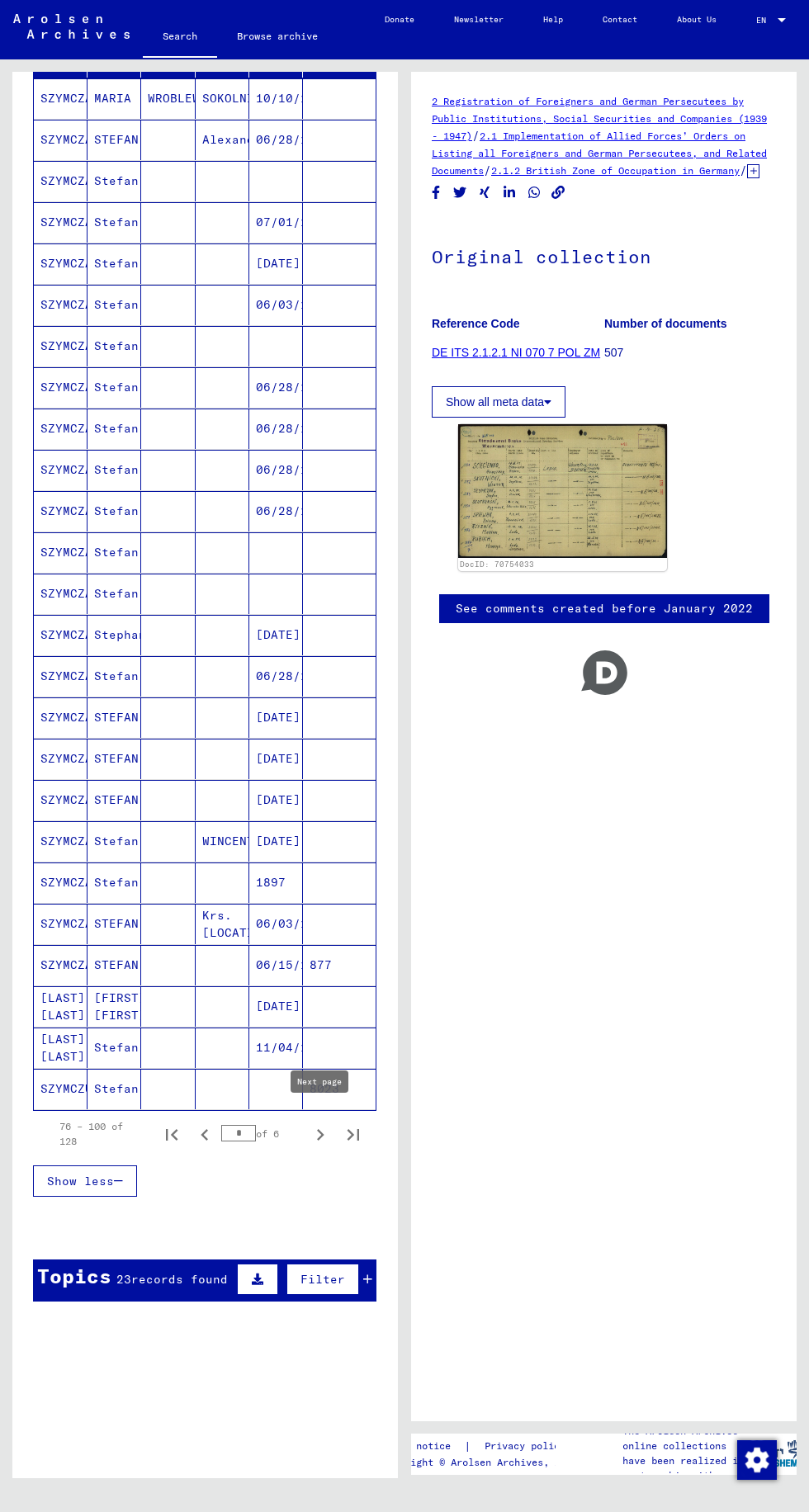 click on "Krs. [LOCATION]" at bounding box center [222, 965] 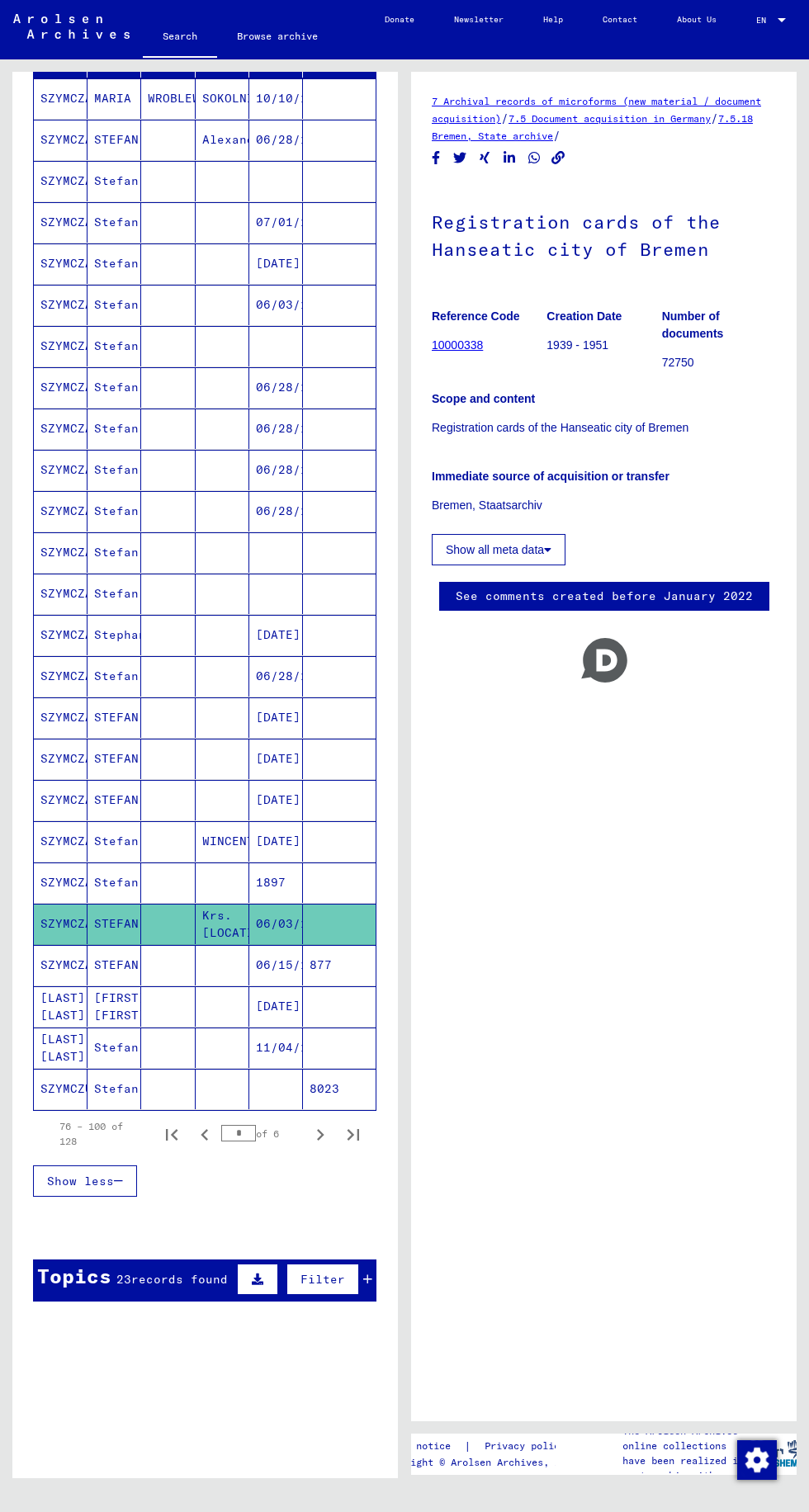 click on "SOKOLNIKI" at bounding box center [222, 139] 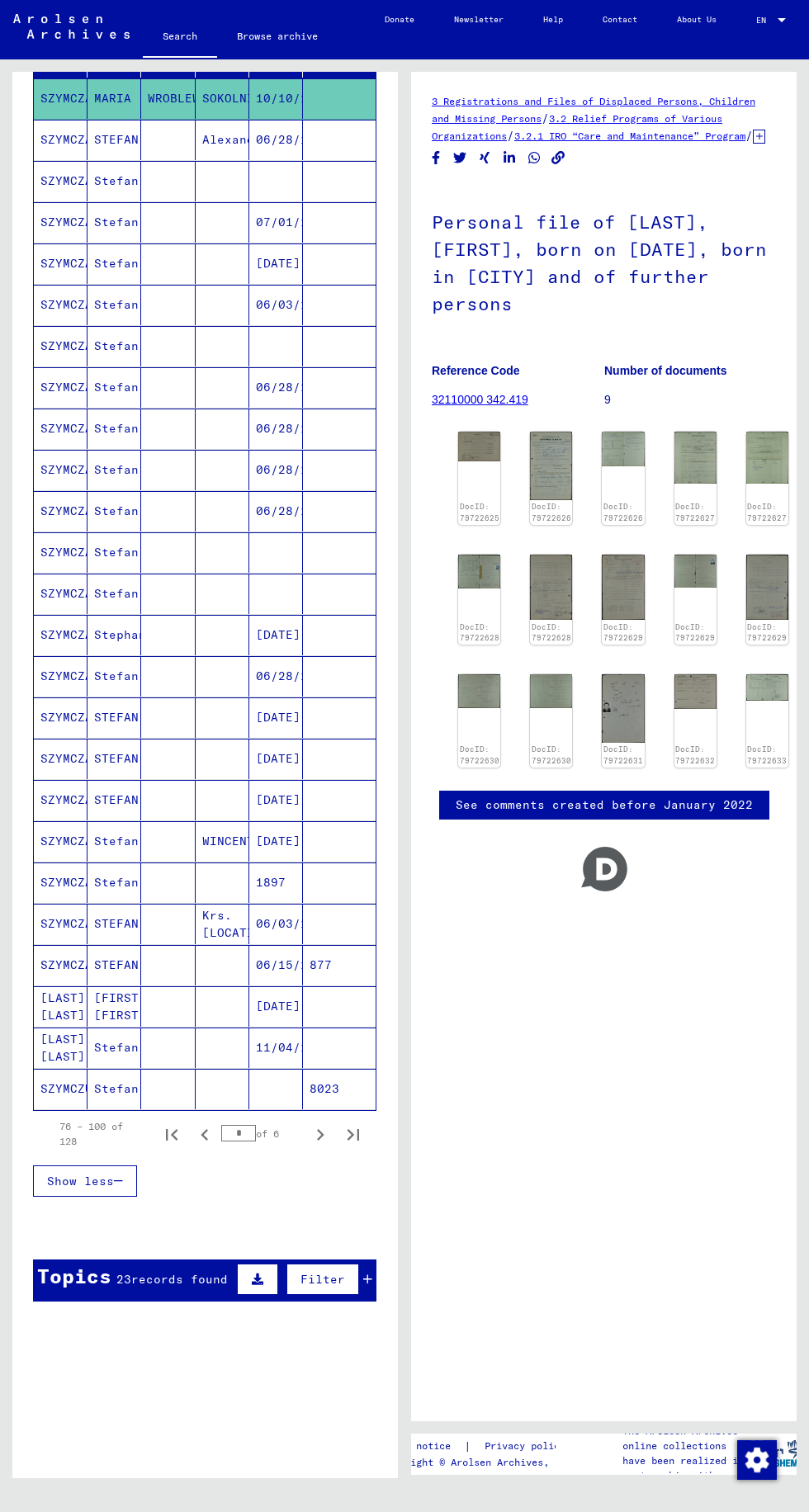 click at bounding box center [222, 222] 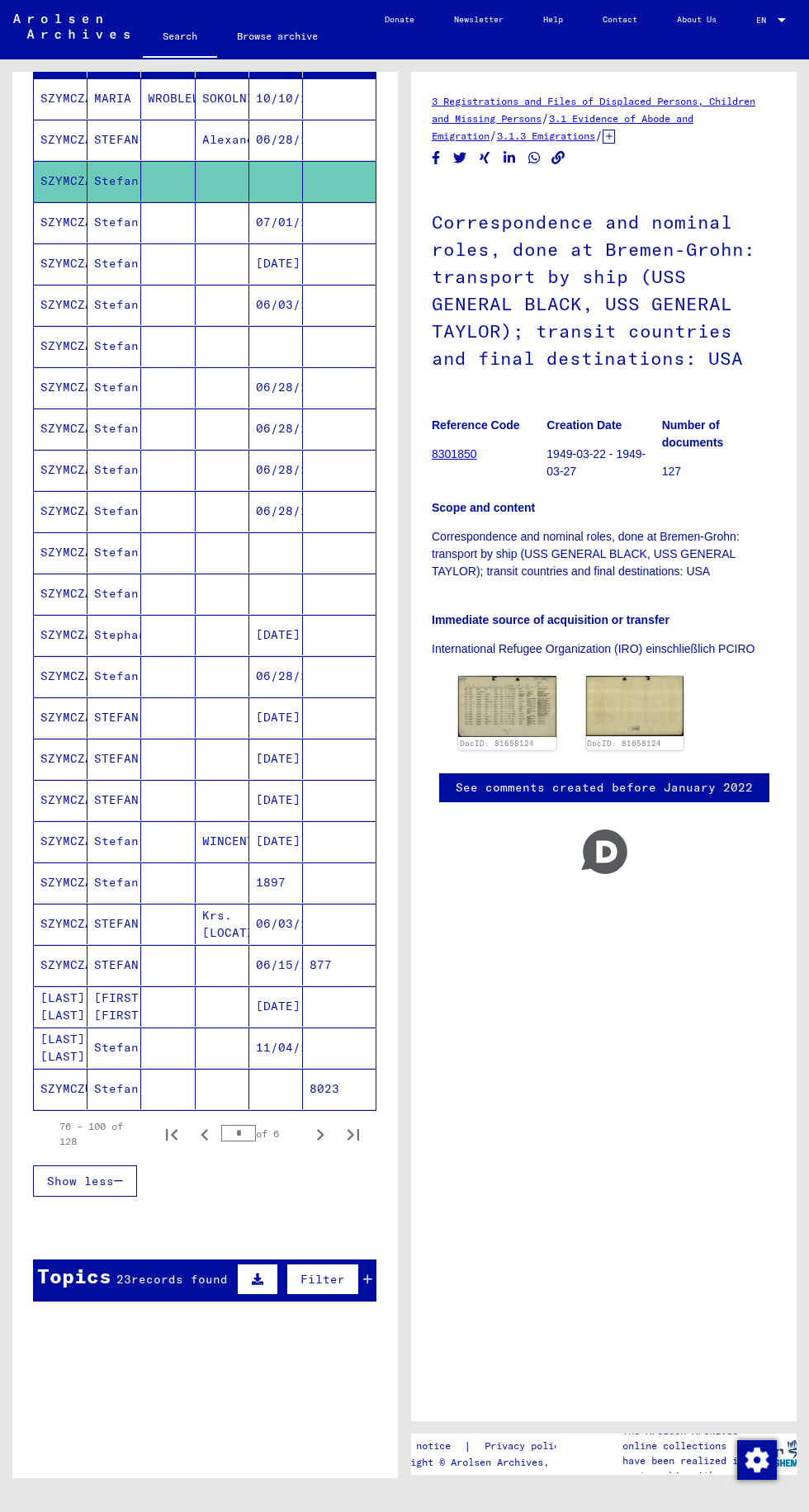 click on "Alexandrow" at bounding box center (222, 181) 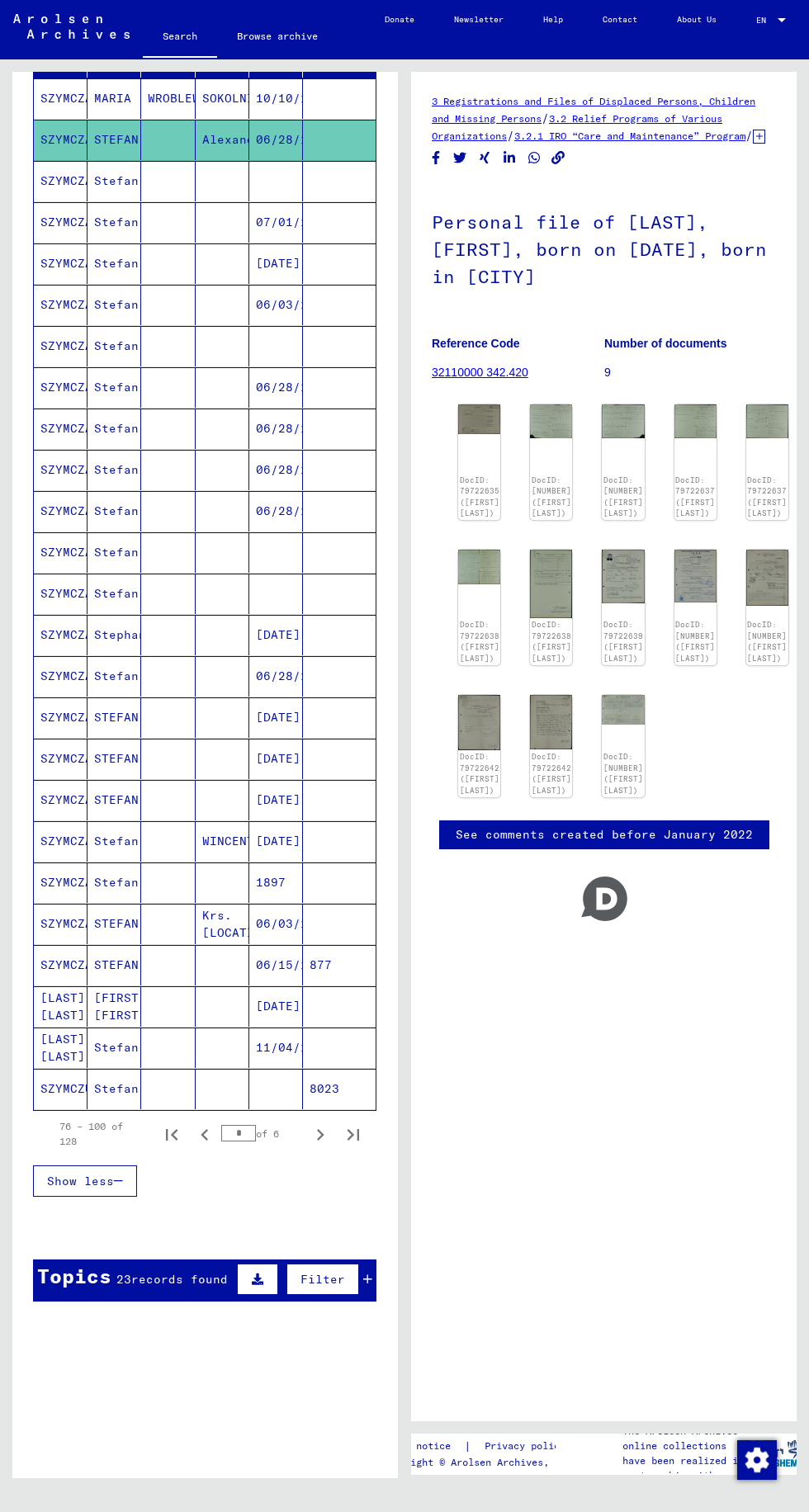 click 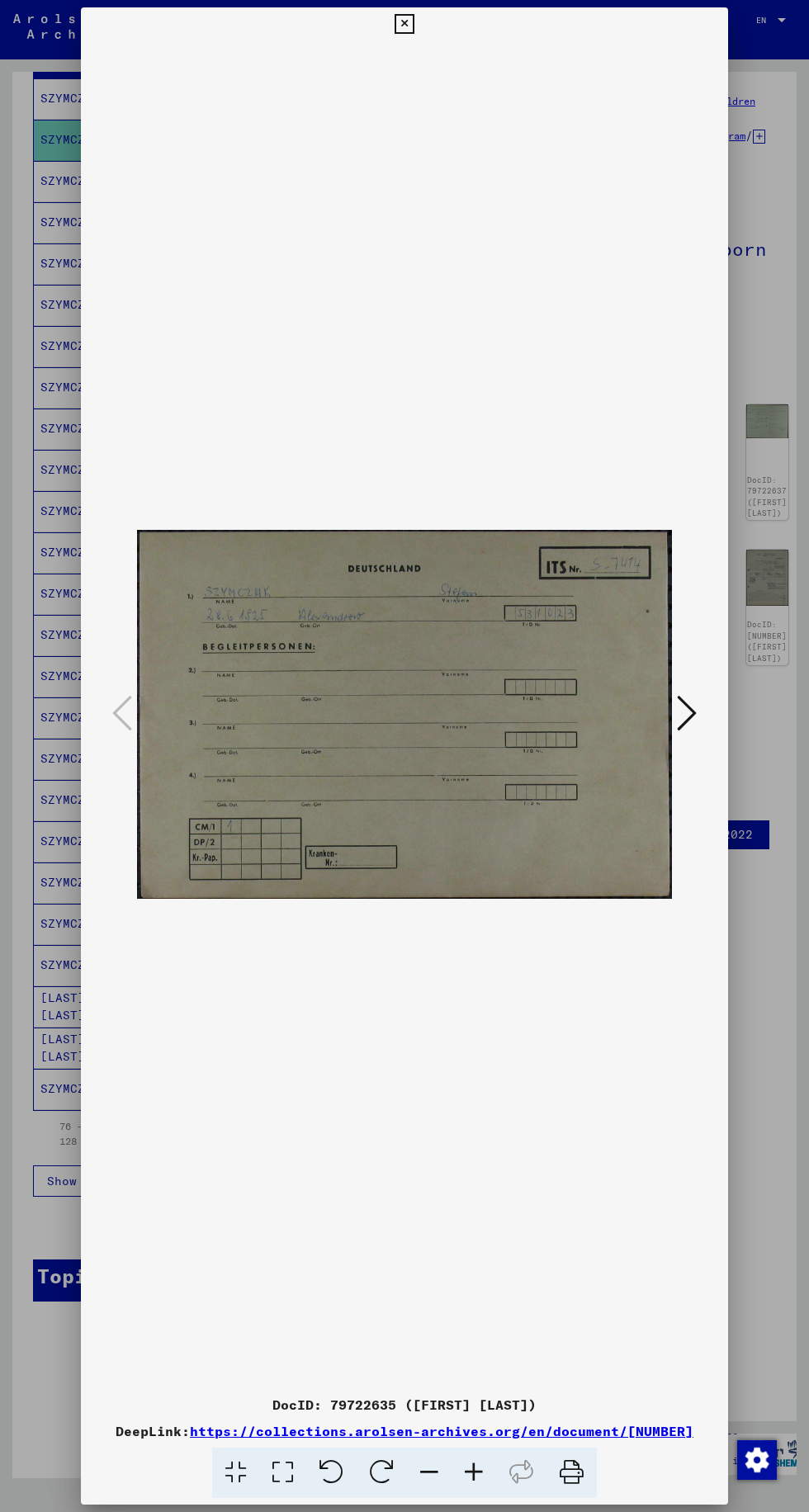 click at bounding box center [404, 756] 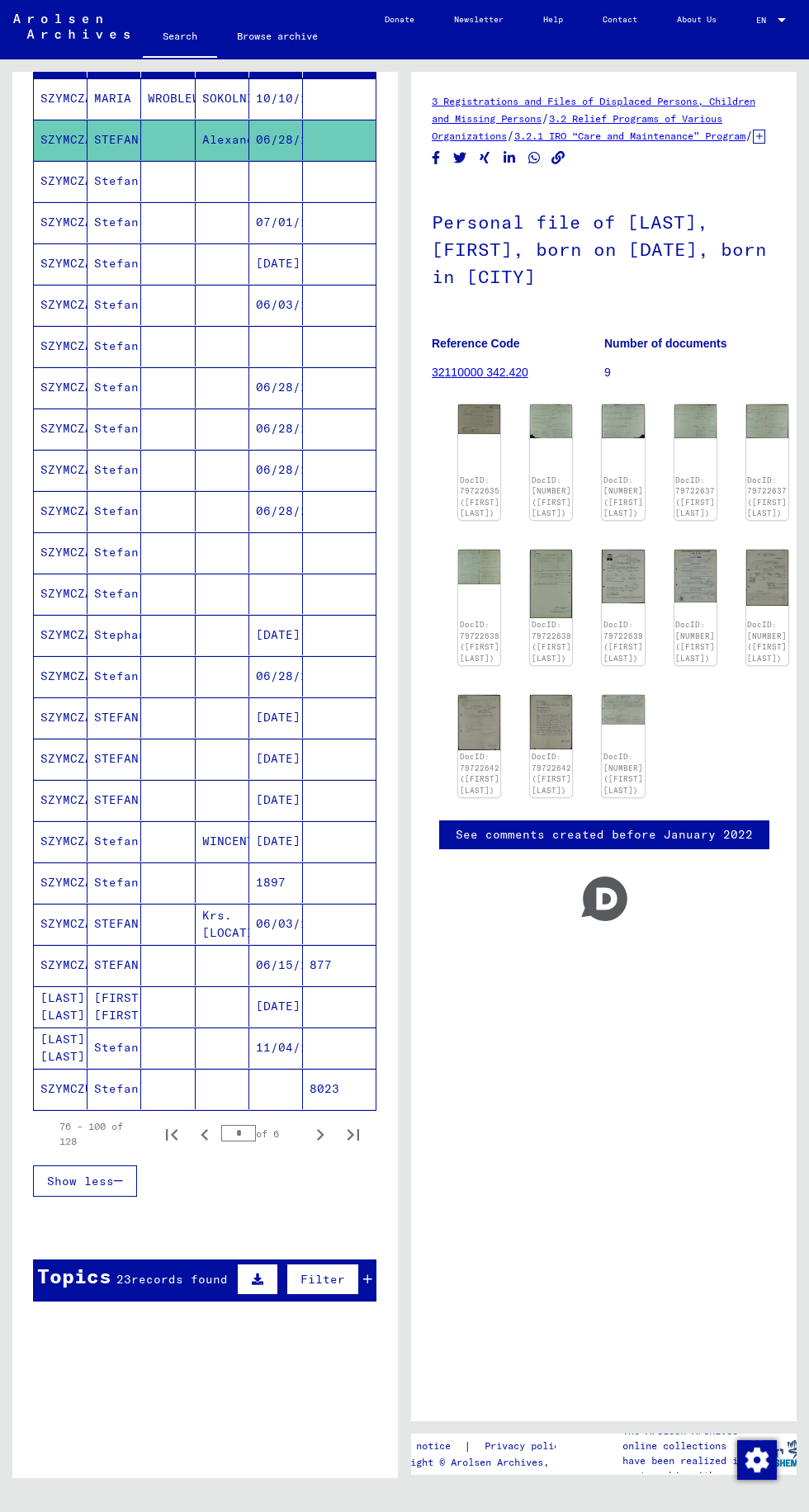 click on "DocID: [NUMBER] ([FIRST] [LAST])" 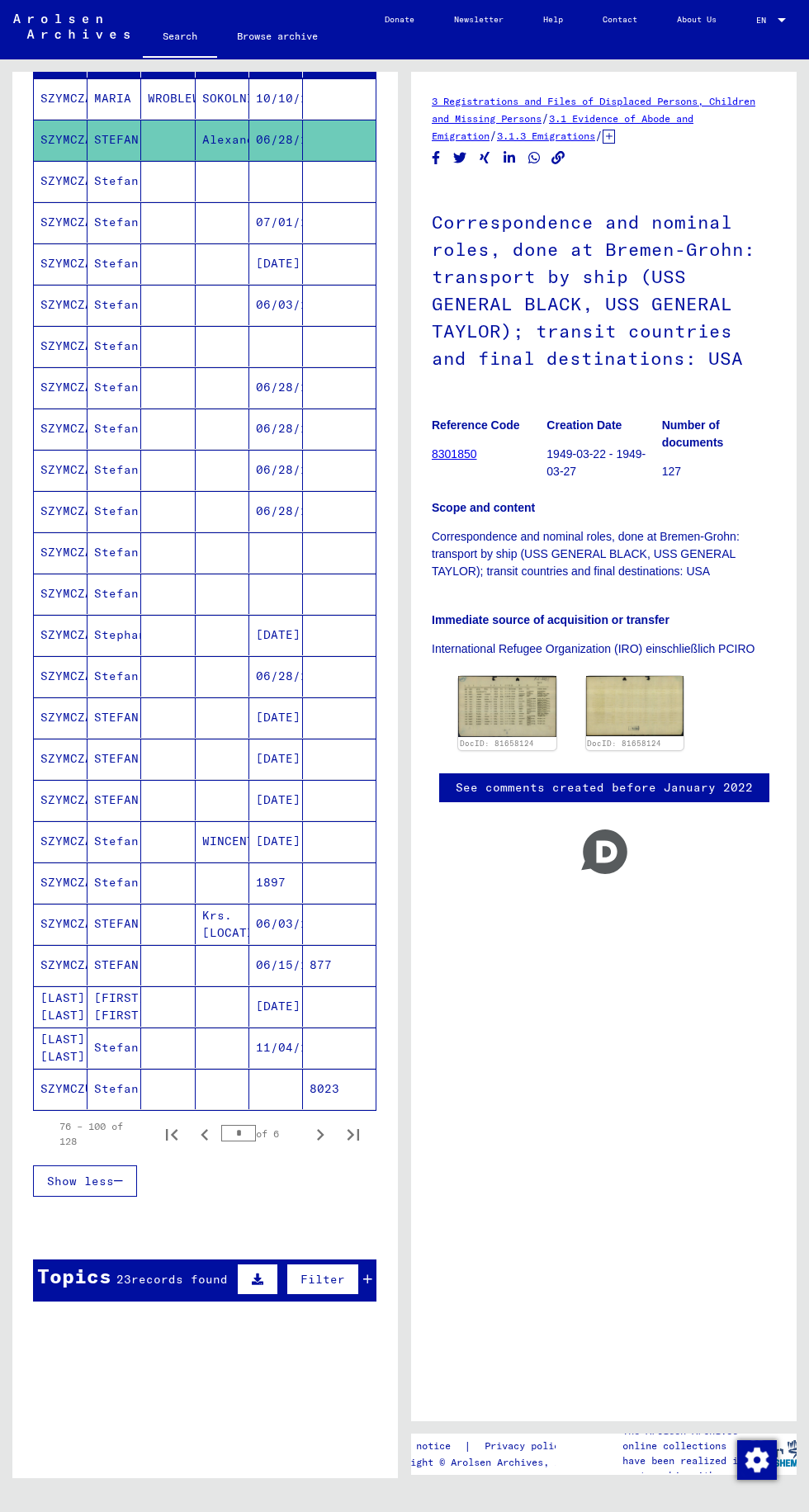click on "[DATE]" at bounding box center [276, 882] 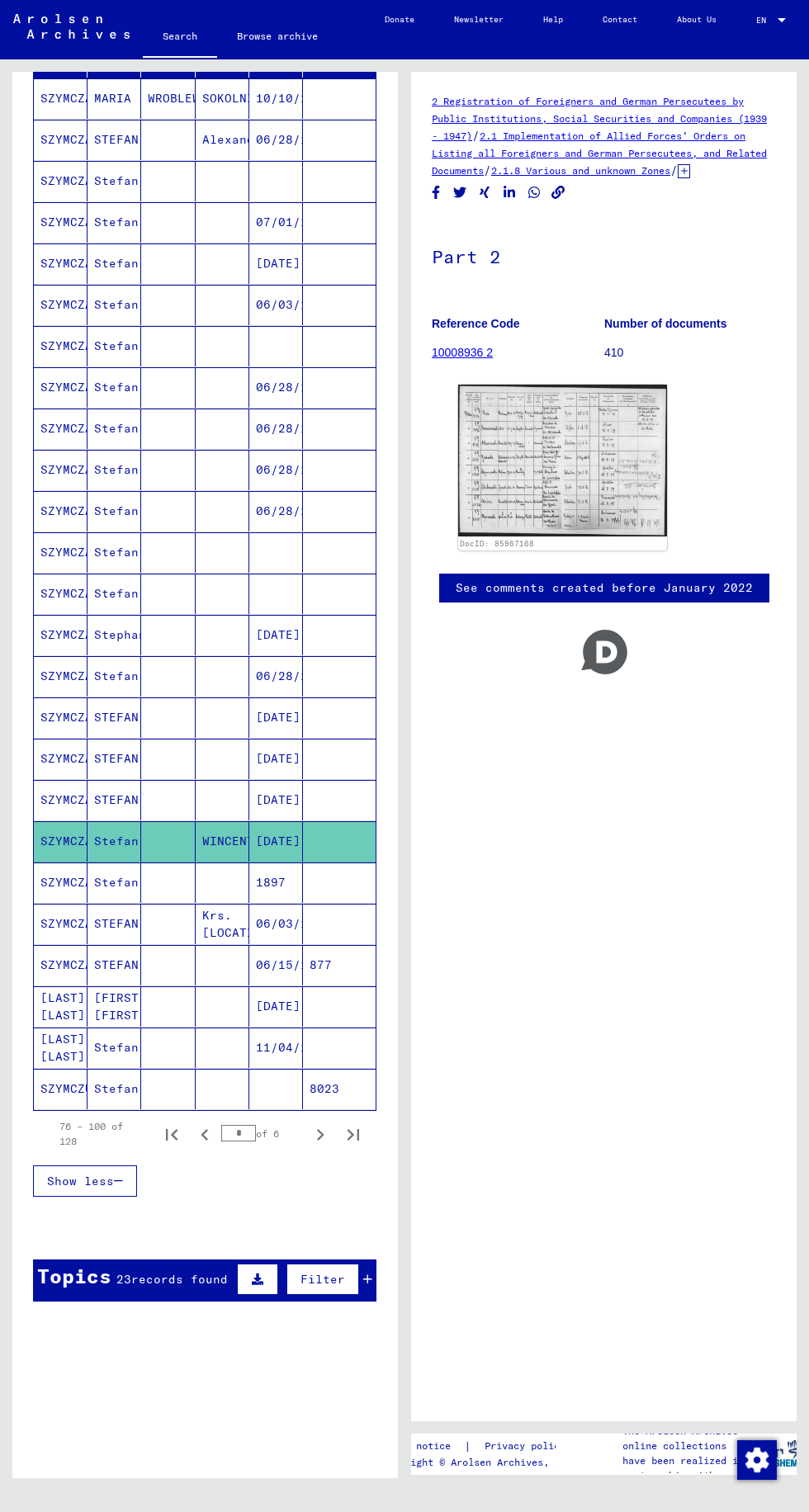 click at bounding box center [222, 511] 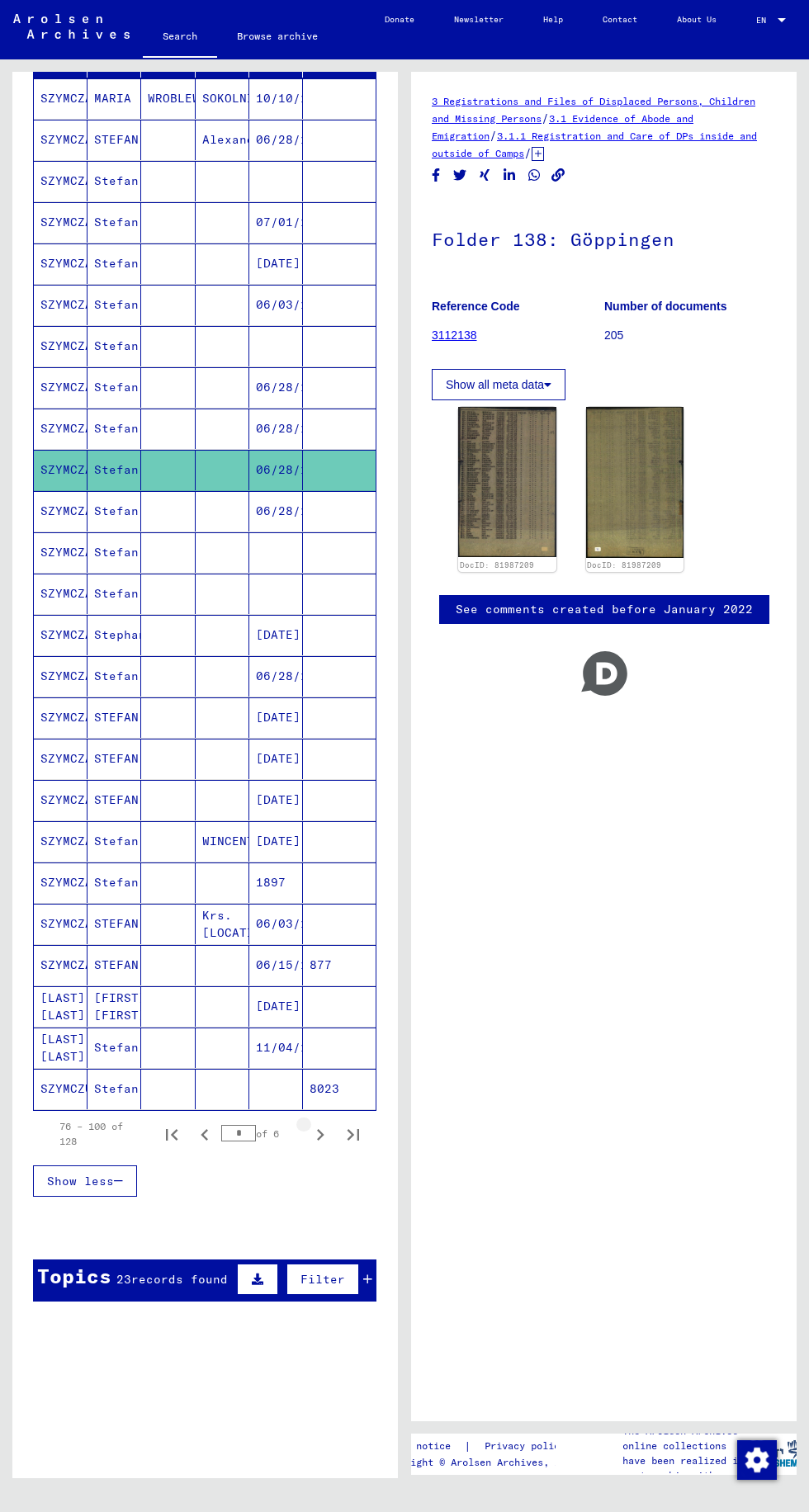 click 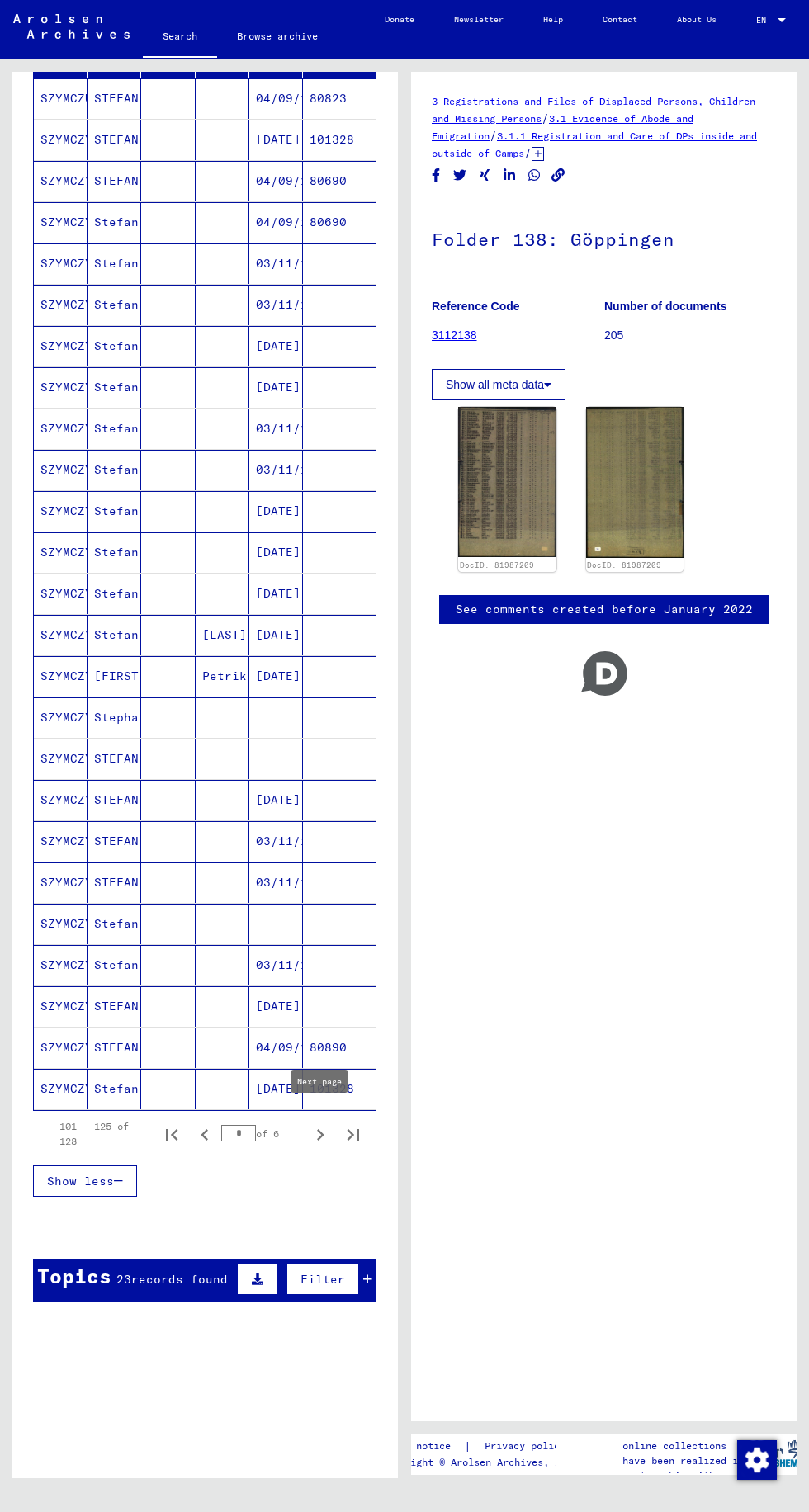 click 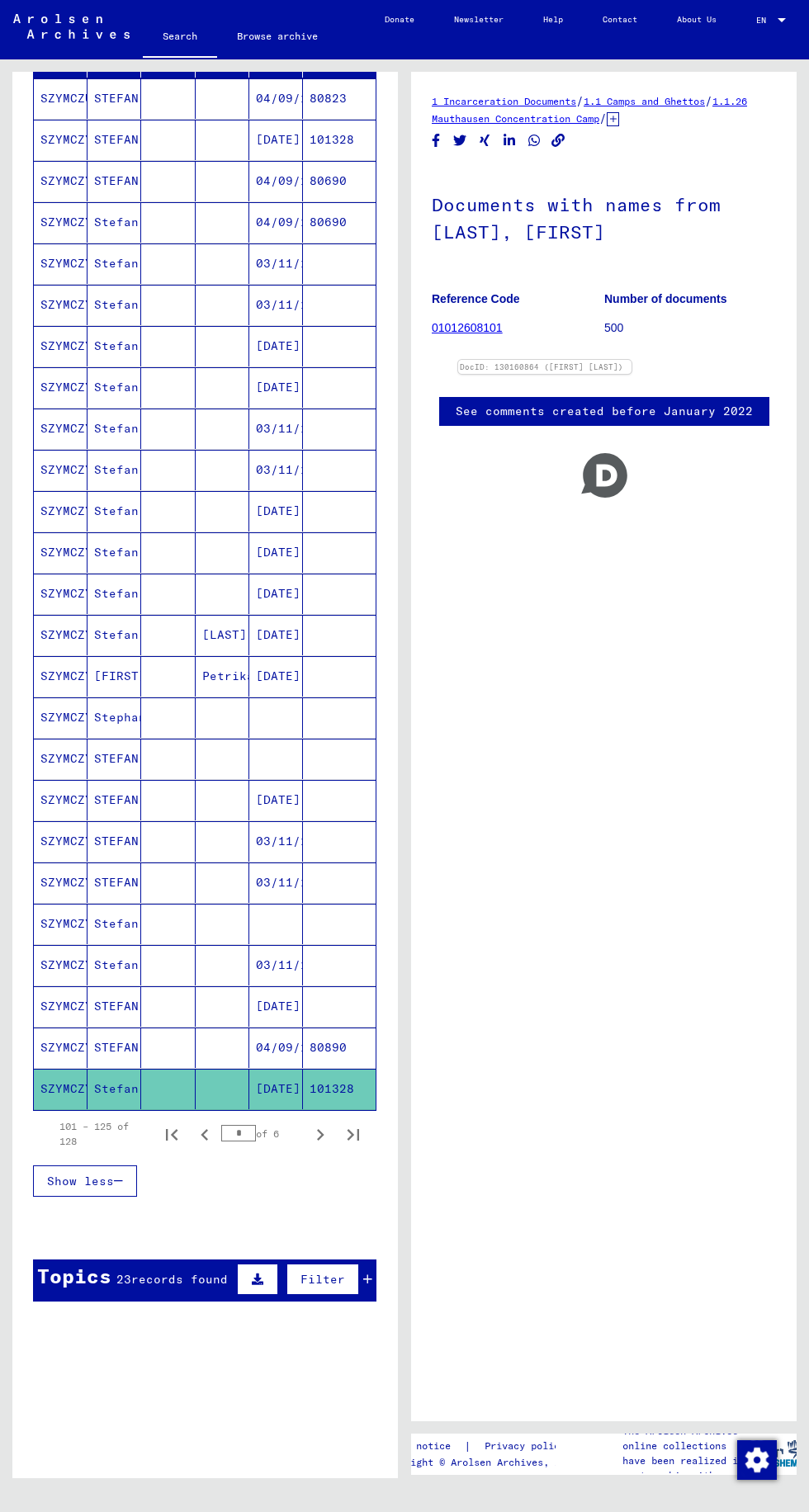 click at bounding box center [222, 1089] 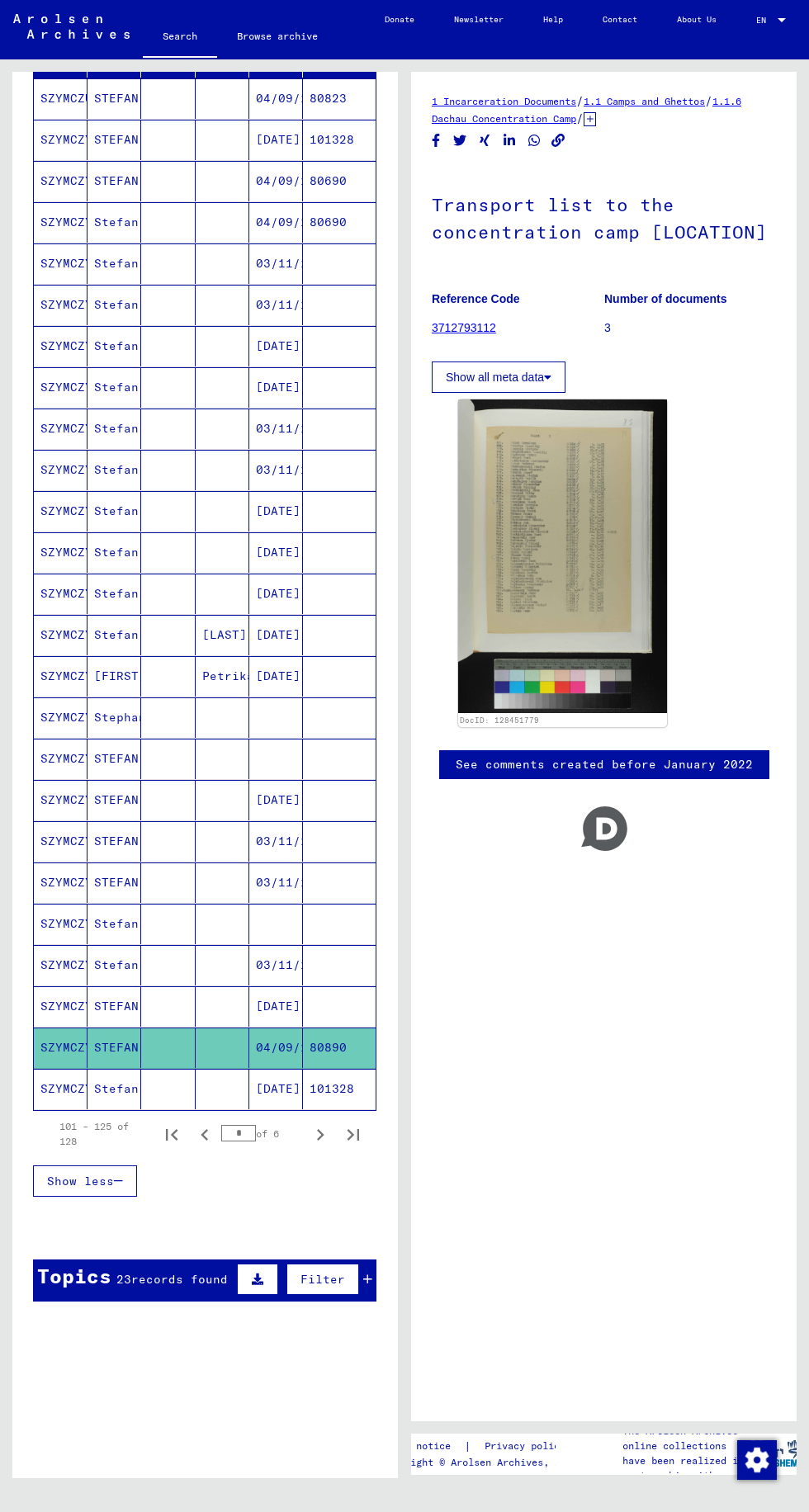 click at bounding box center [222, 1047] 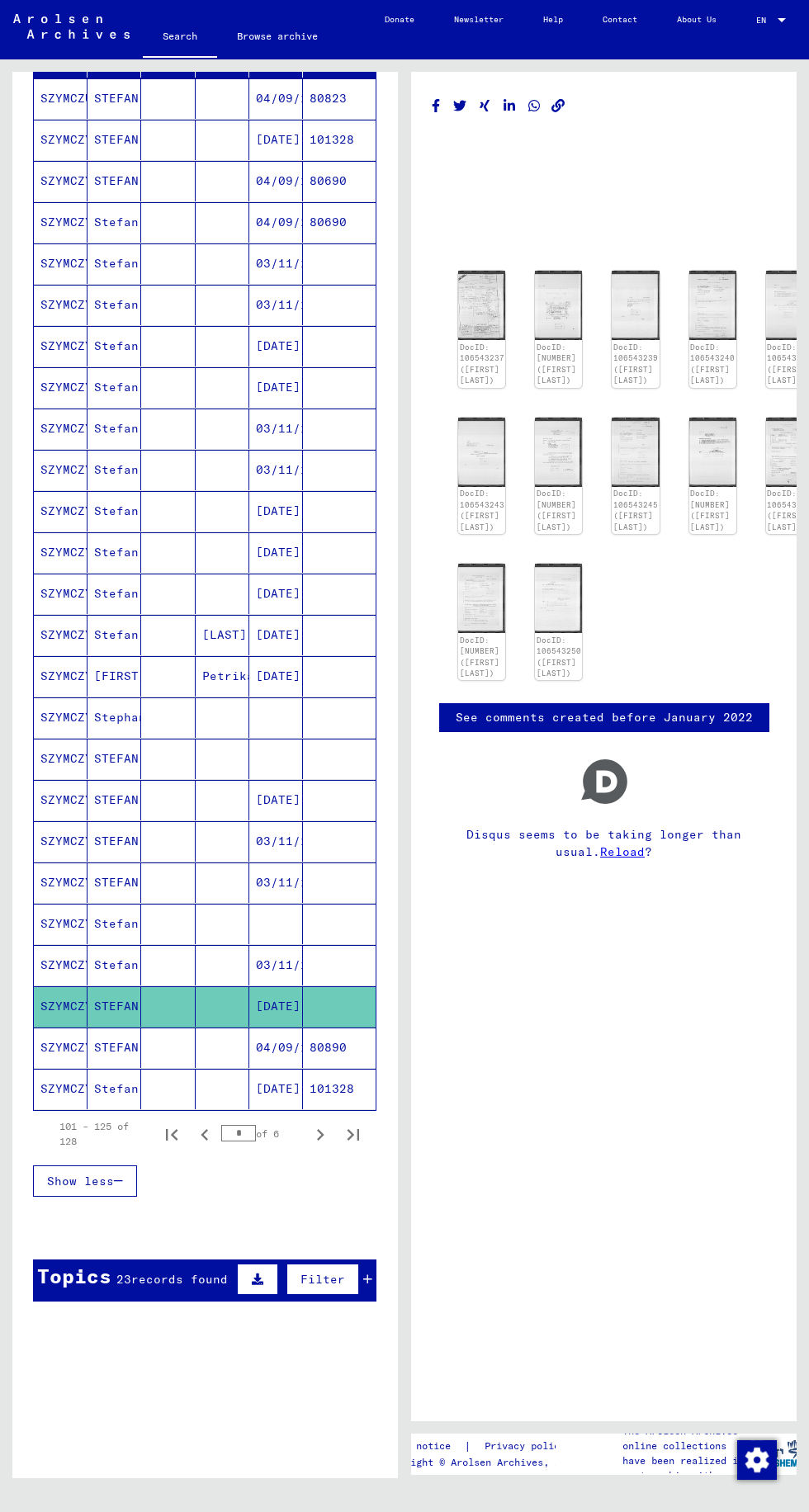 click at bounding box center (222, 635) 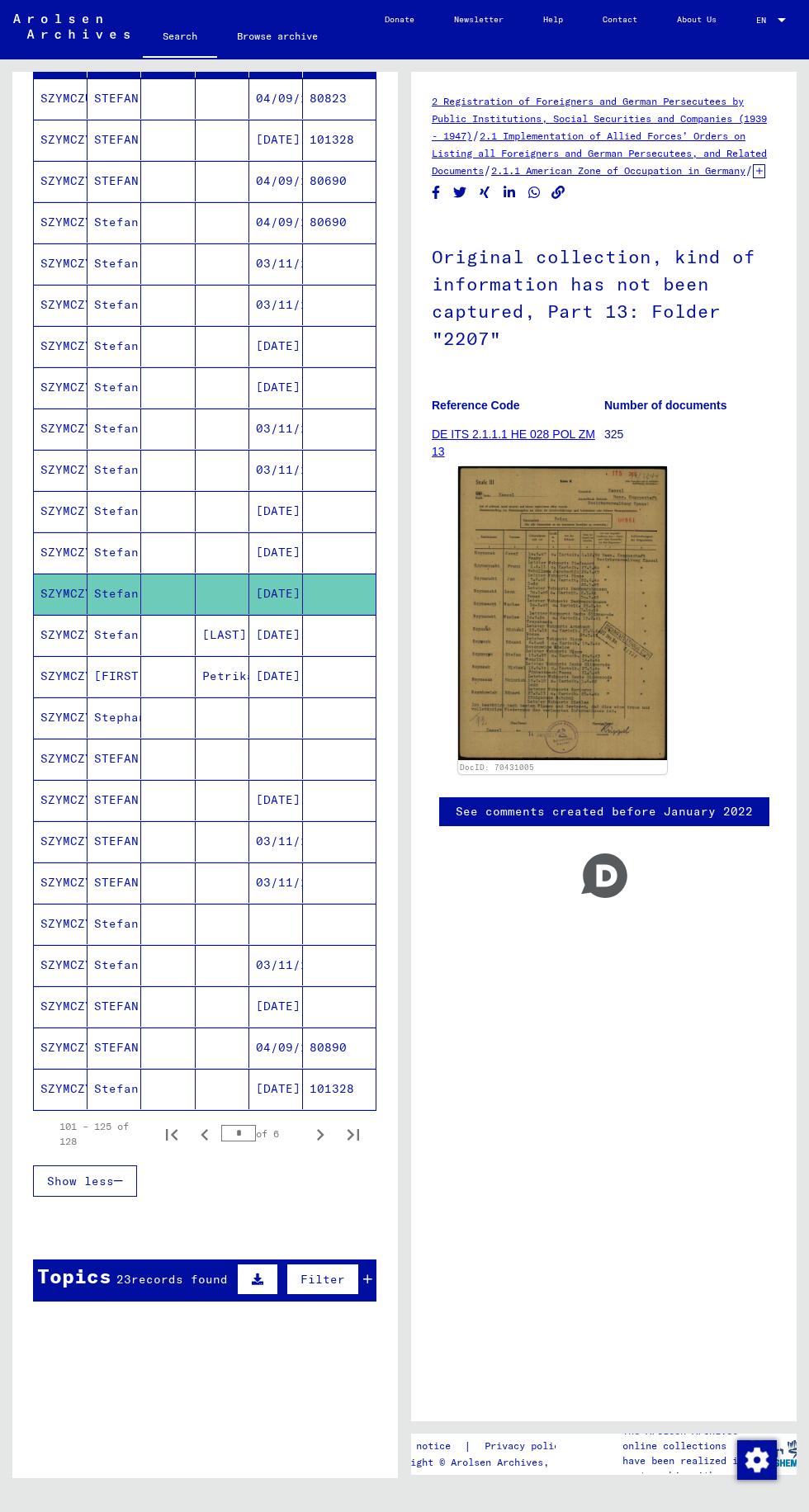 click at bounding box center (222, 552) 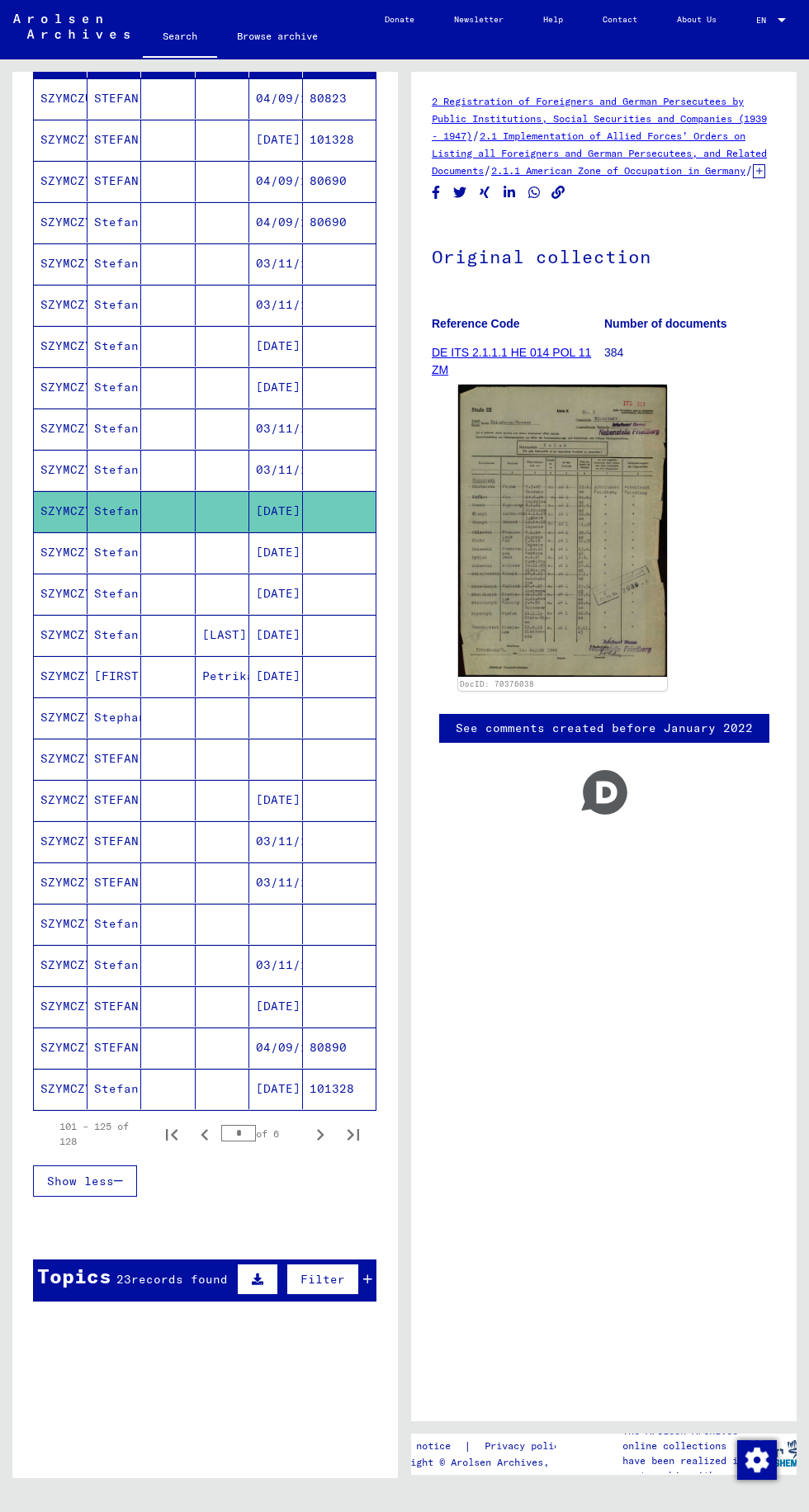 click at bounding box center [222, 470] 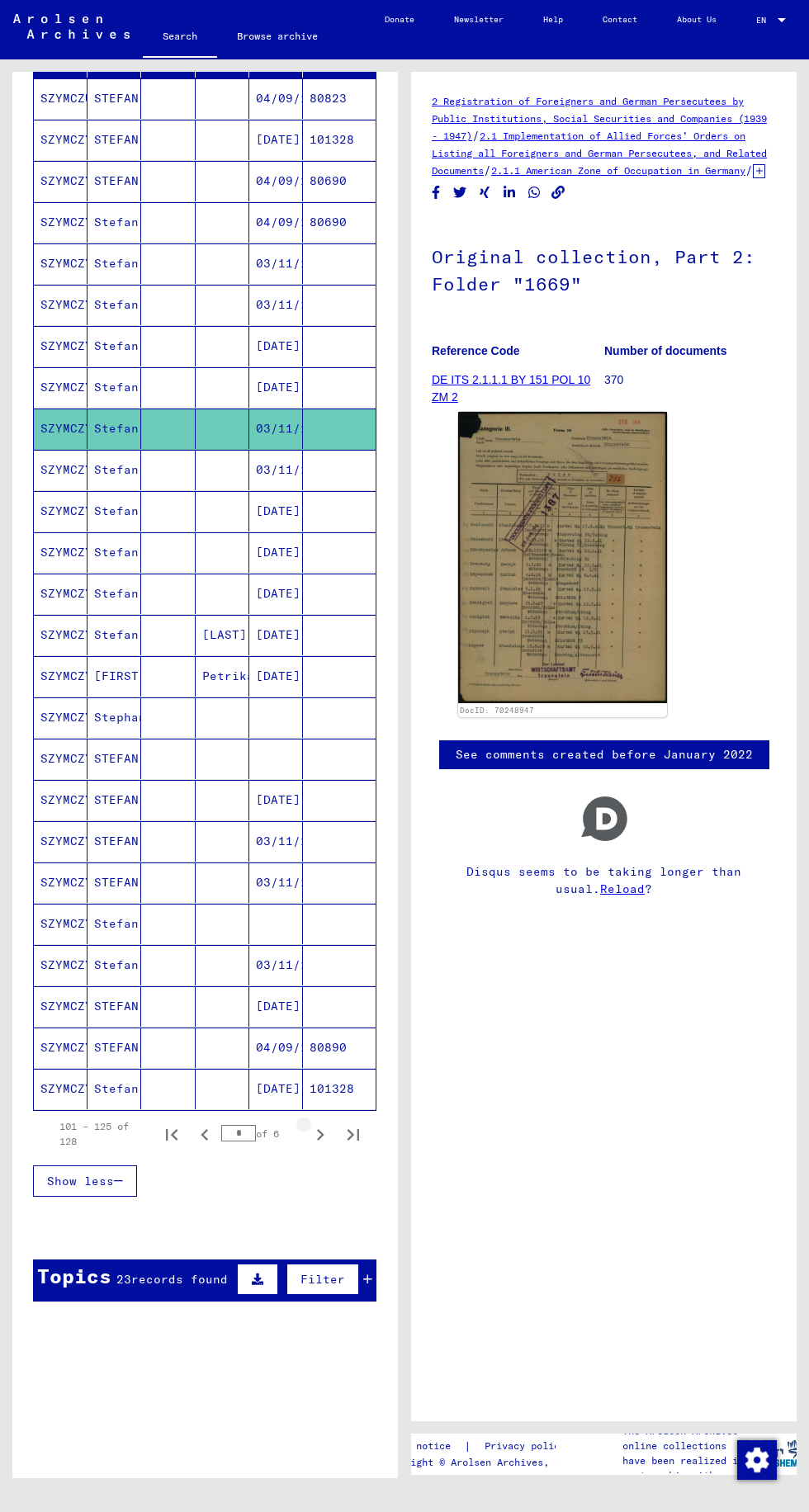 click 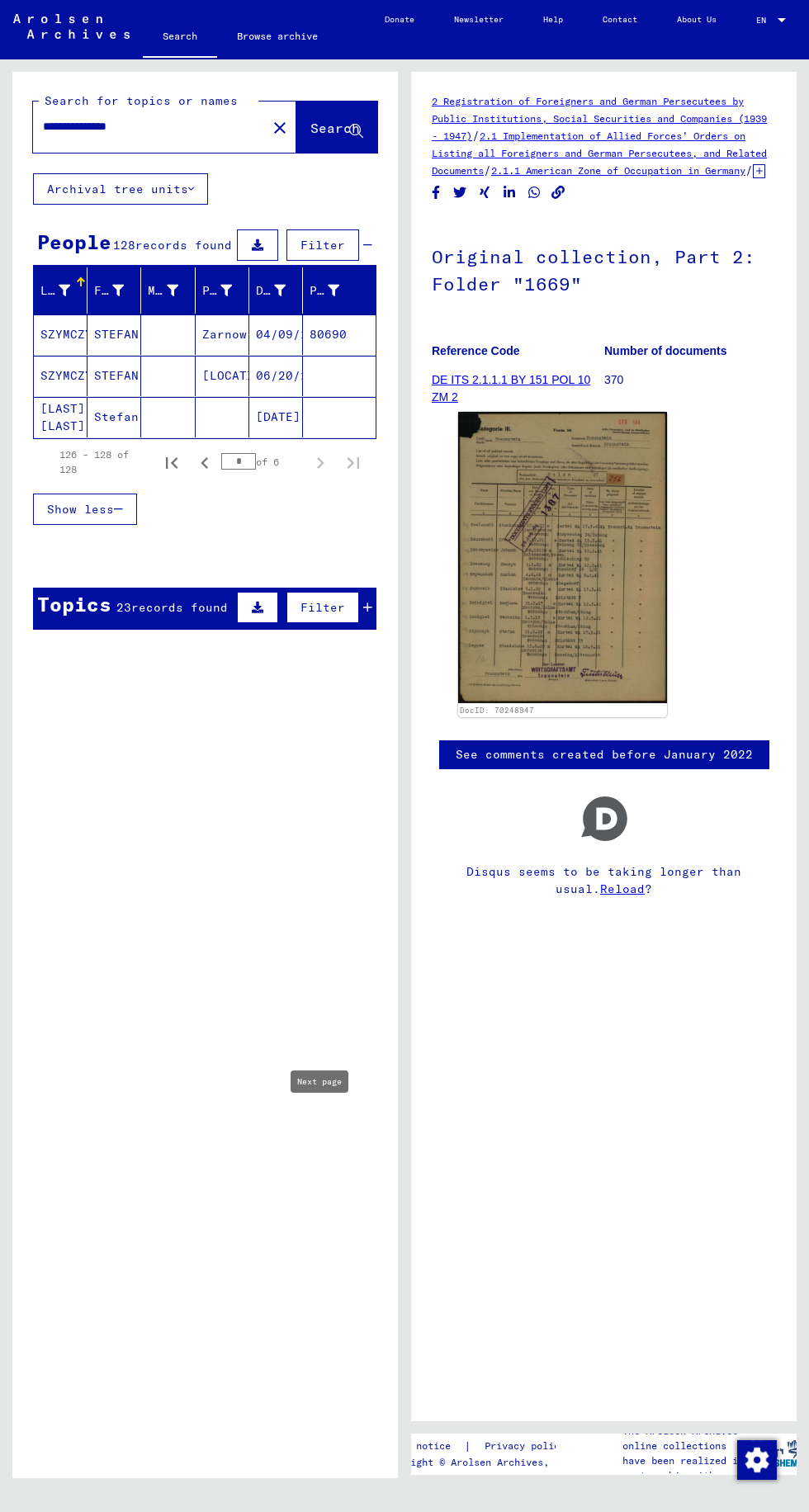 scroll, scrollTop: 0, scrollLeft: 0, axis: both 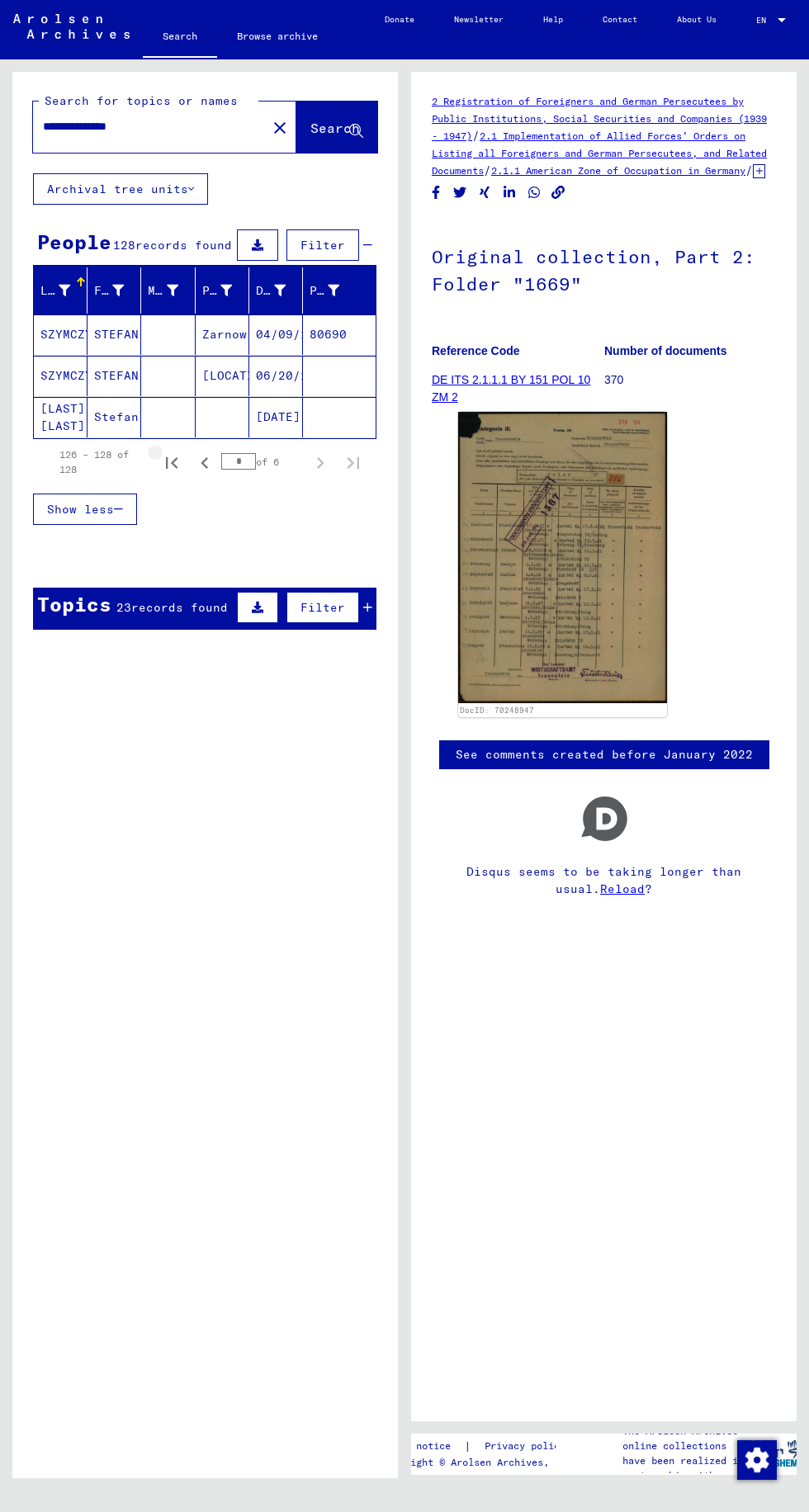 click 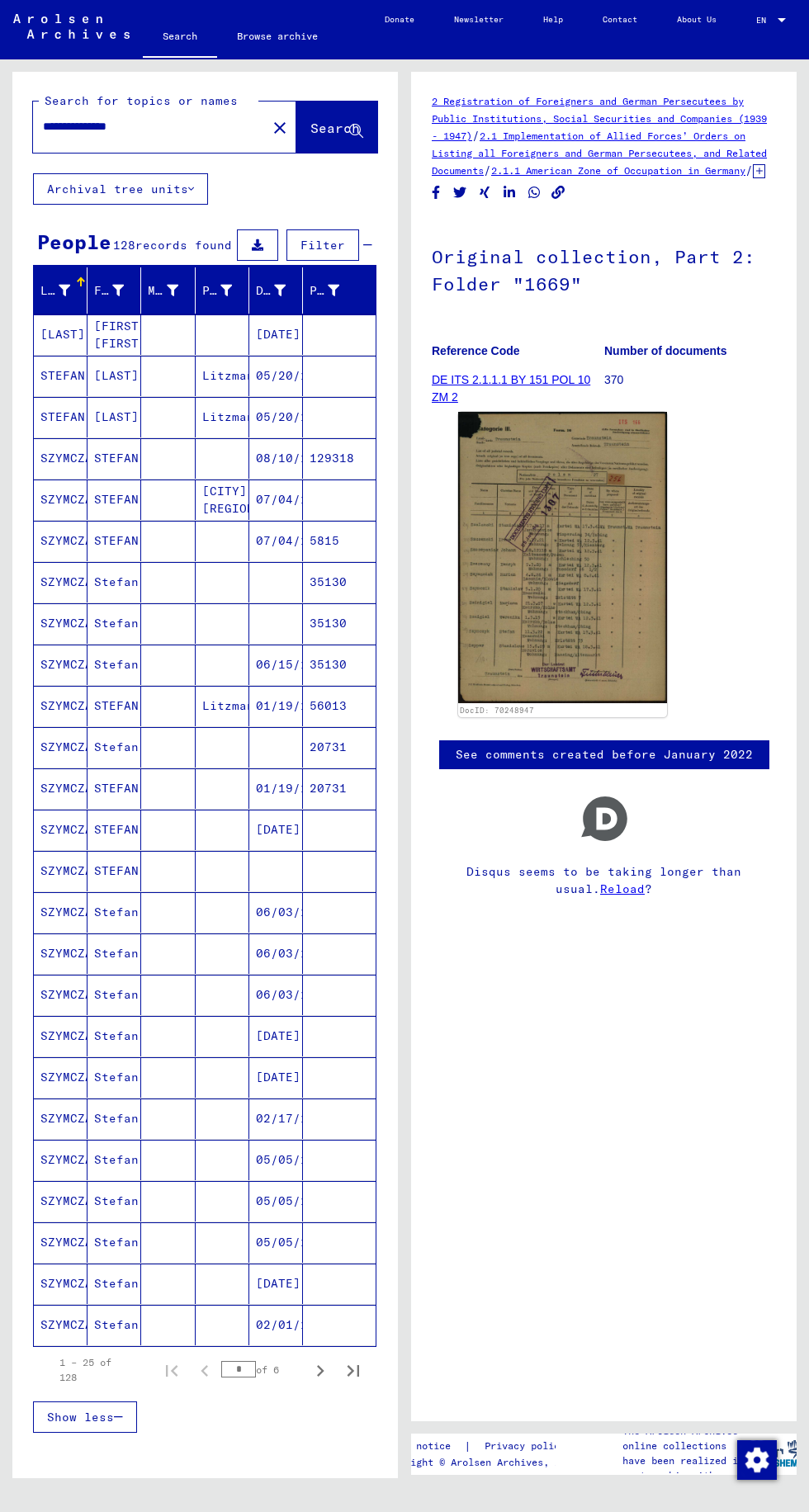 click at bounding box center [168, 541] 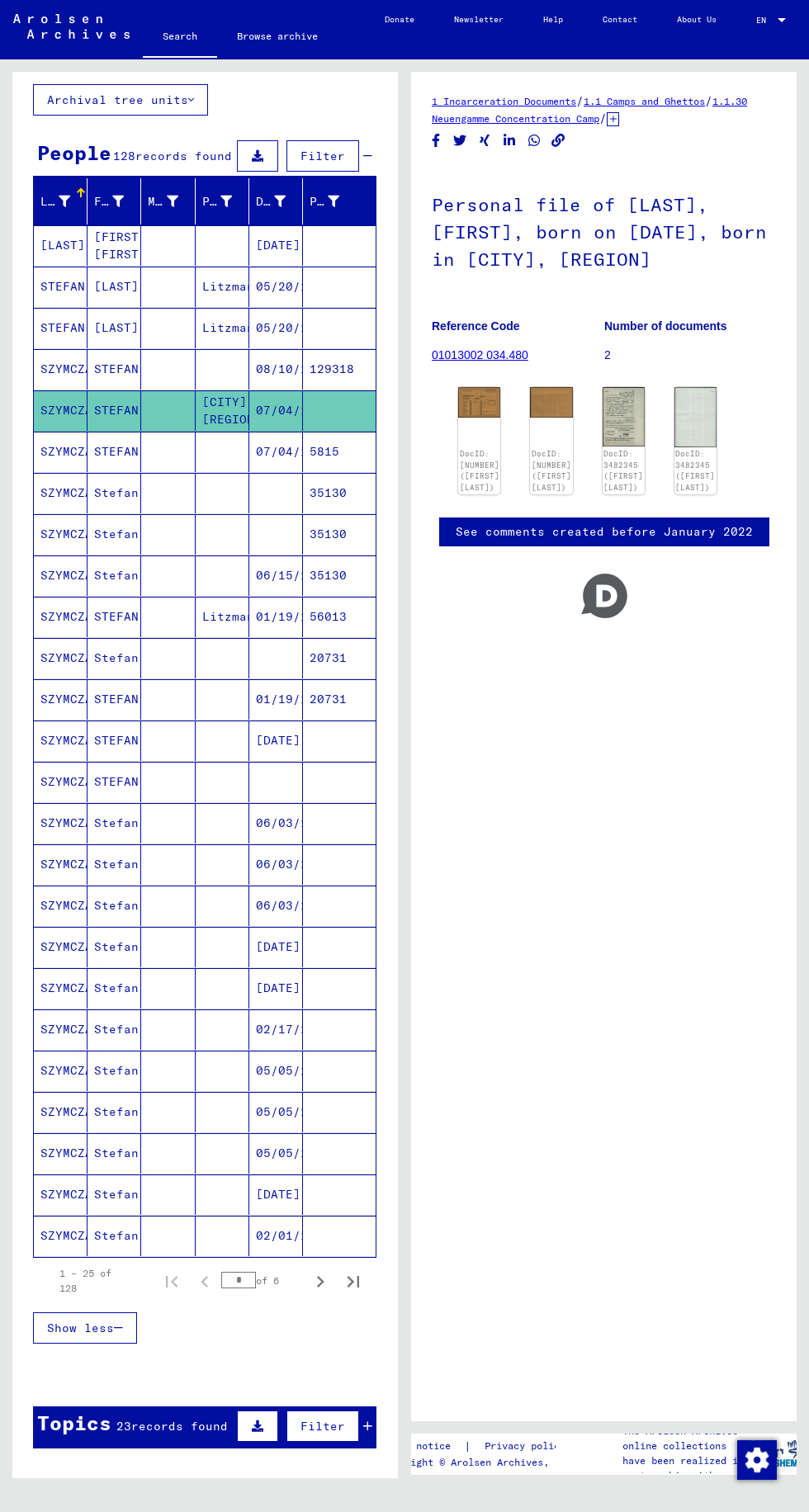 scroll, scrollTop: 86, scrollLeft: 0, axis: vertical 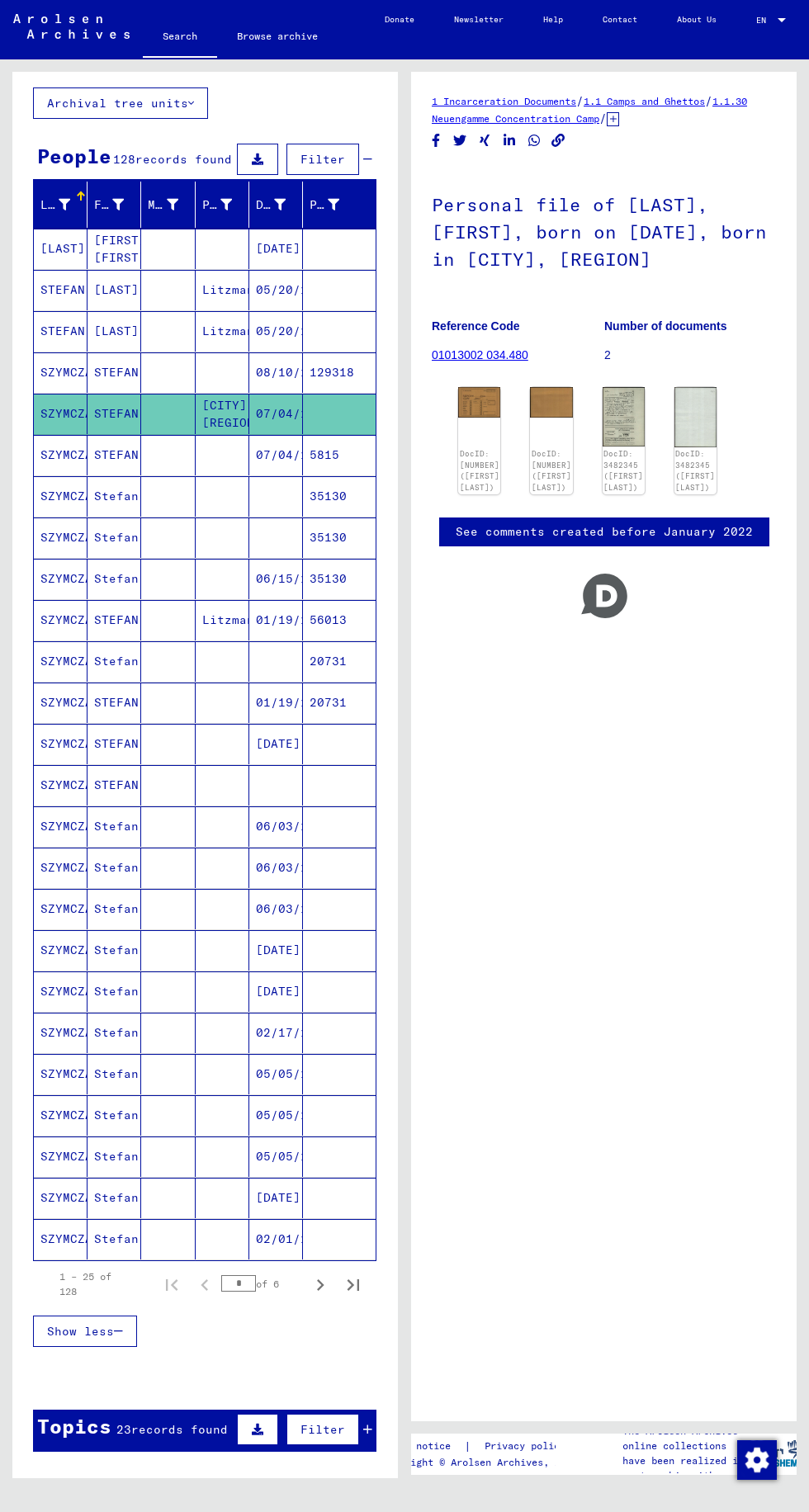 click at bounding box center [222, 909] 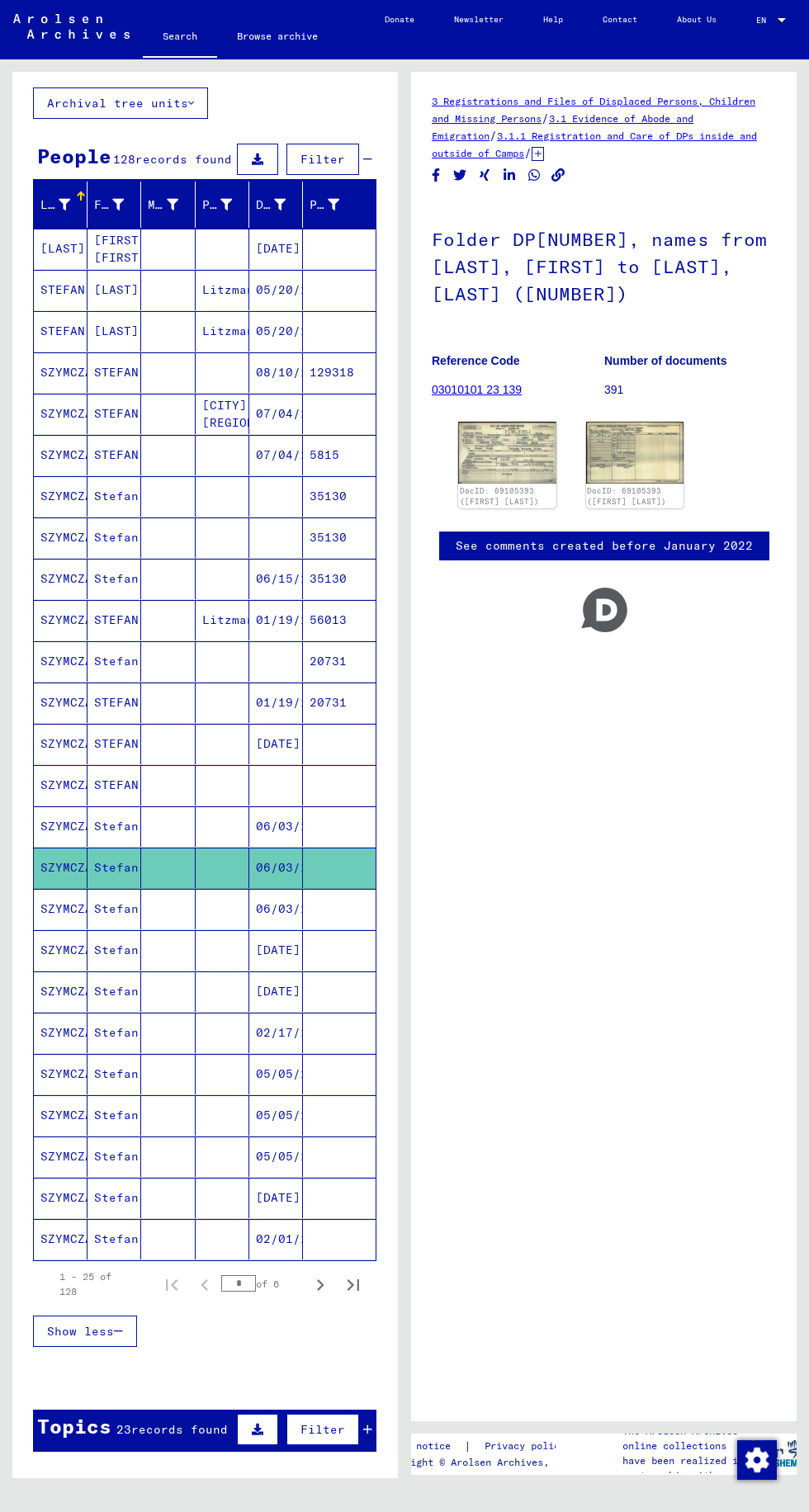 click at bounding box center [222, 867] 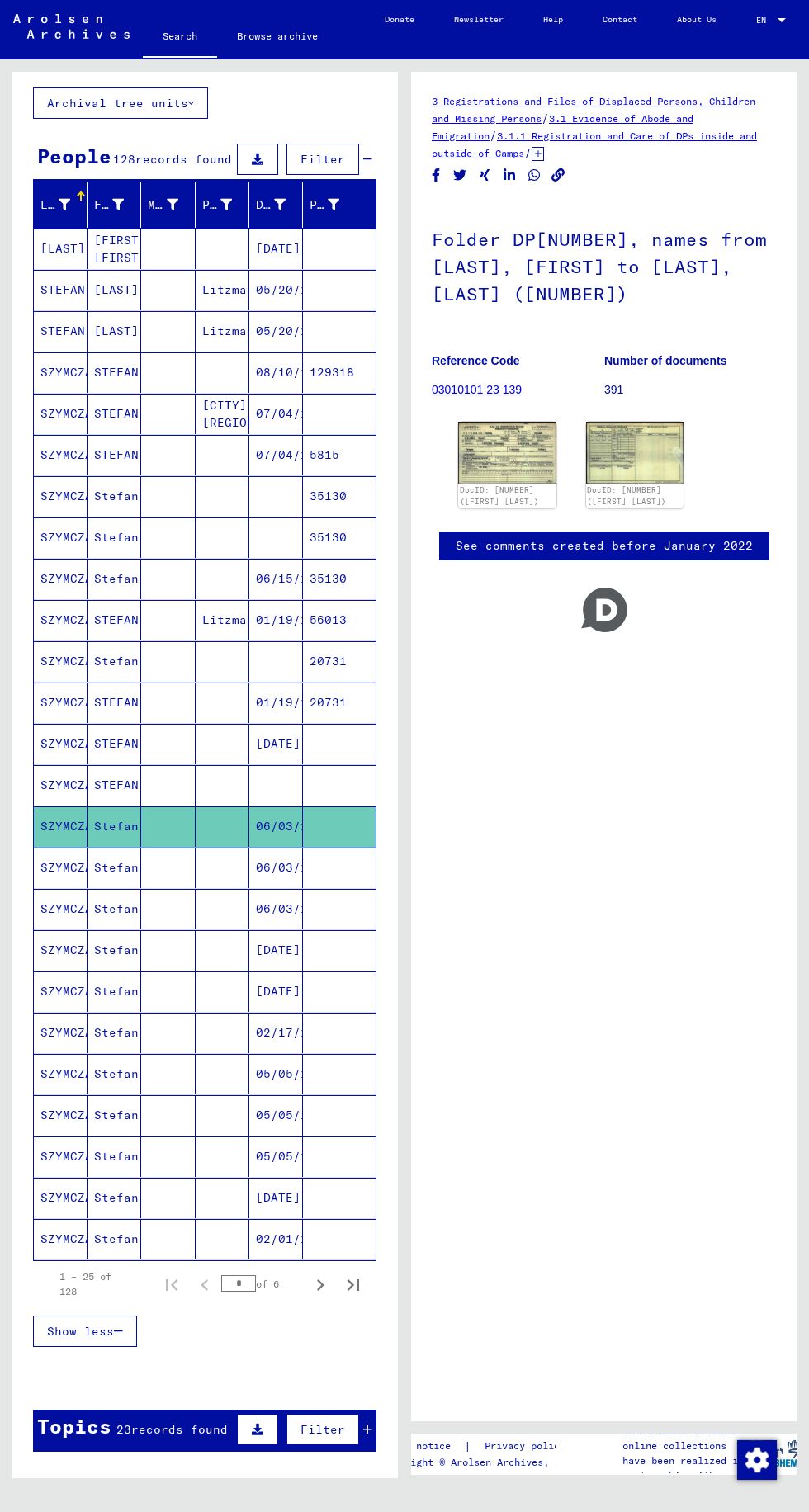 click 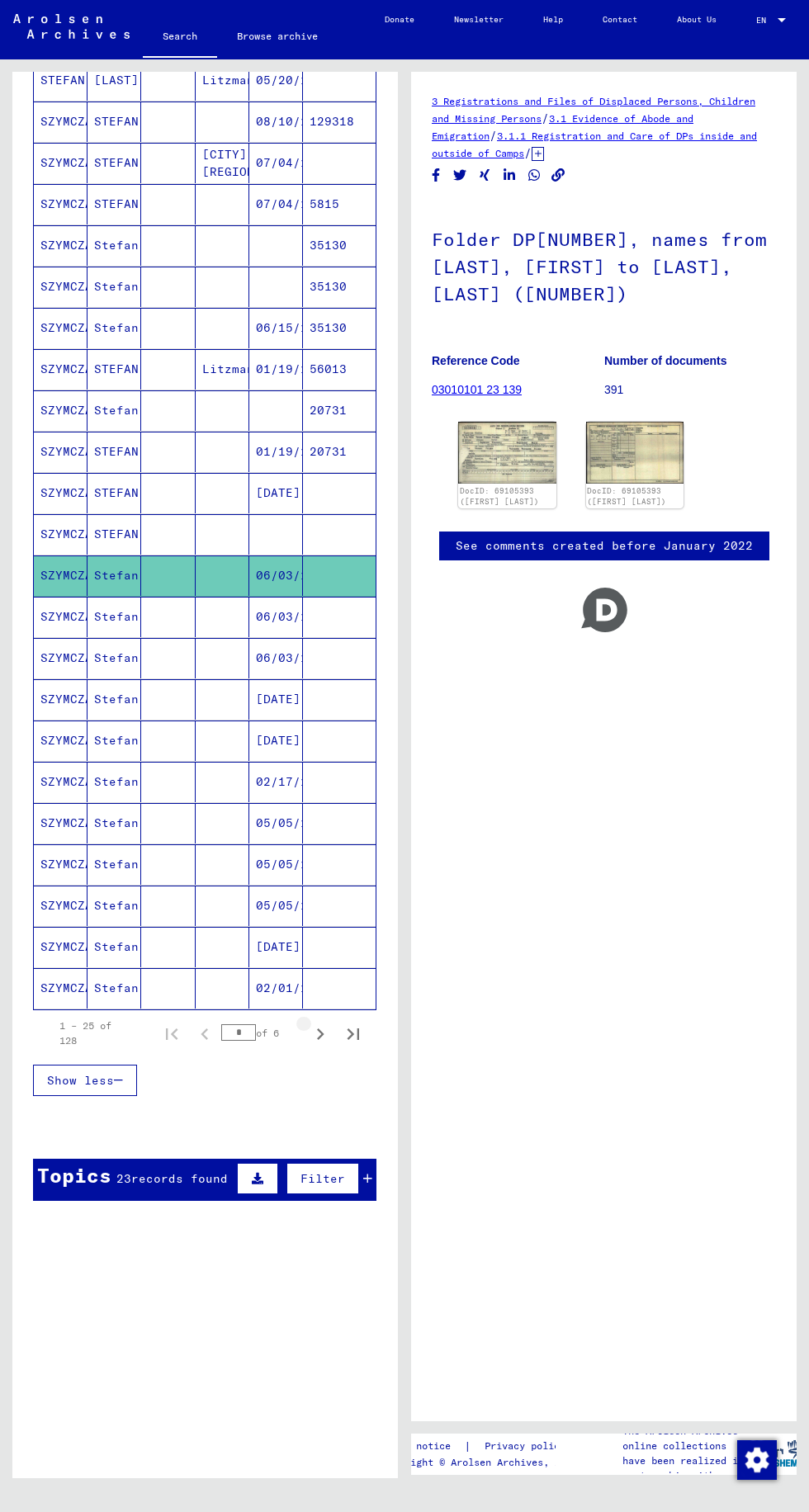 scroll, scrollTop: 342, scrollLeft: 0, axis: vertical 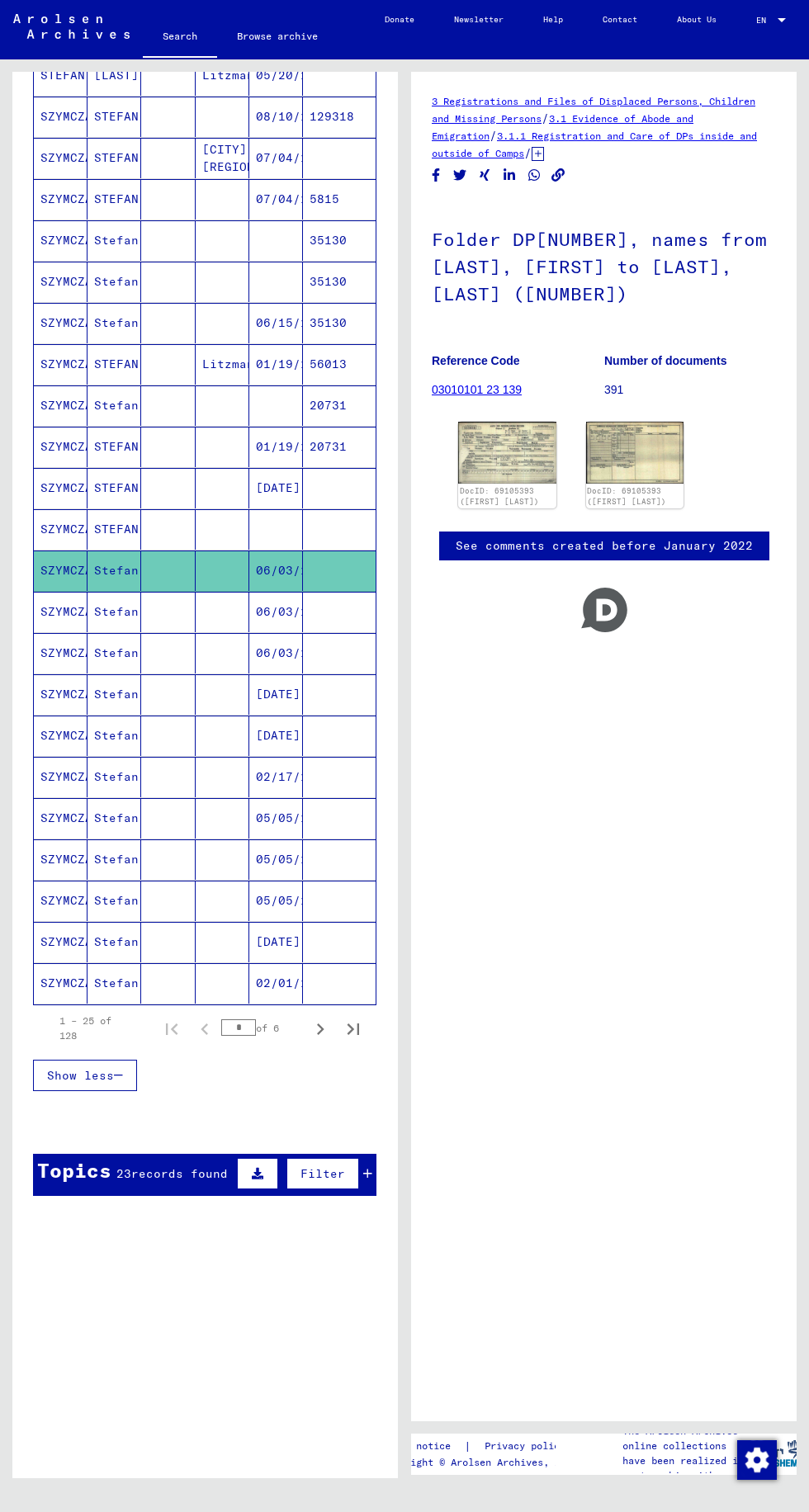 click on "Filter" at bounding box center [323, 1174] 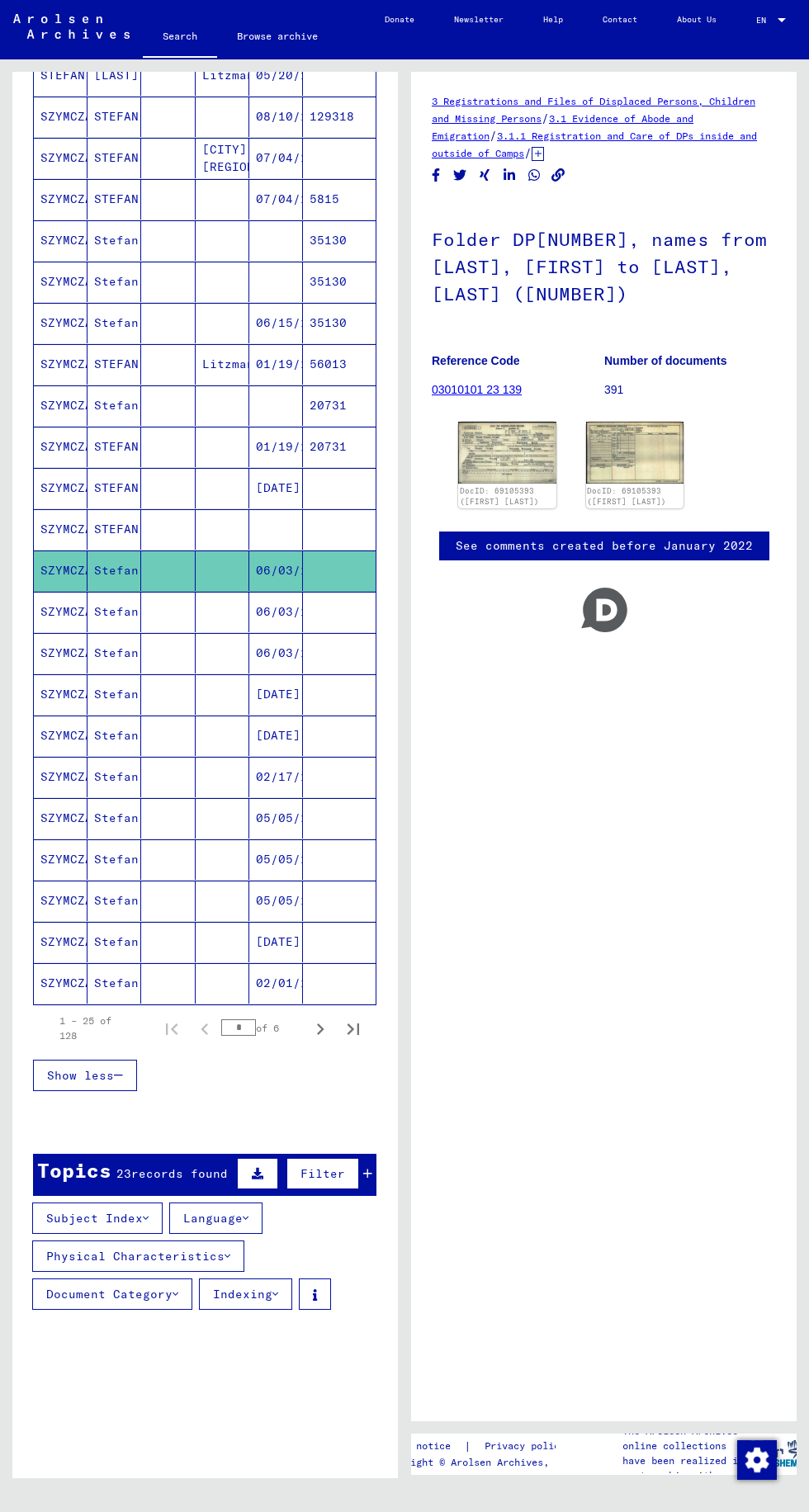 scroll, scrollTop: 0, scrollLeft: 0, axis: both 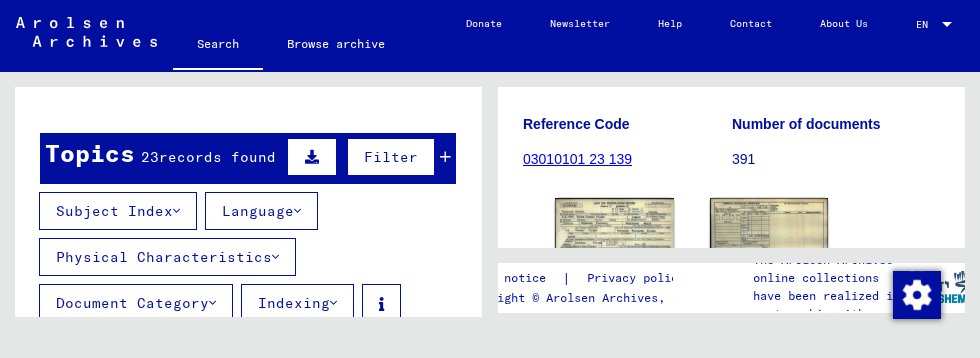 click at bounding box center (312, 157) 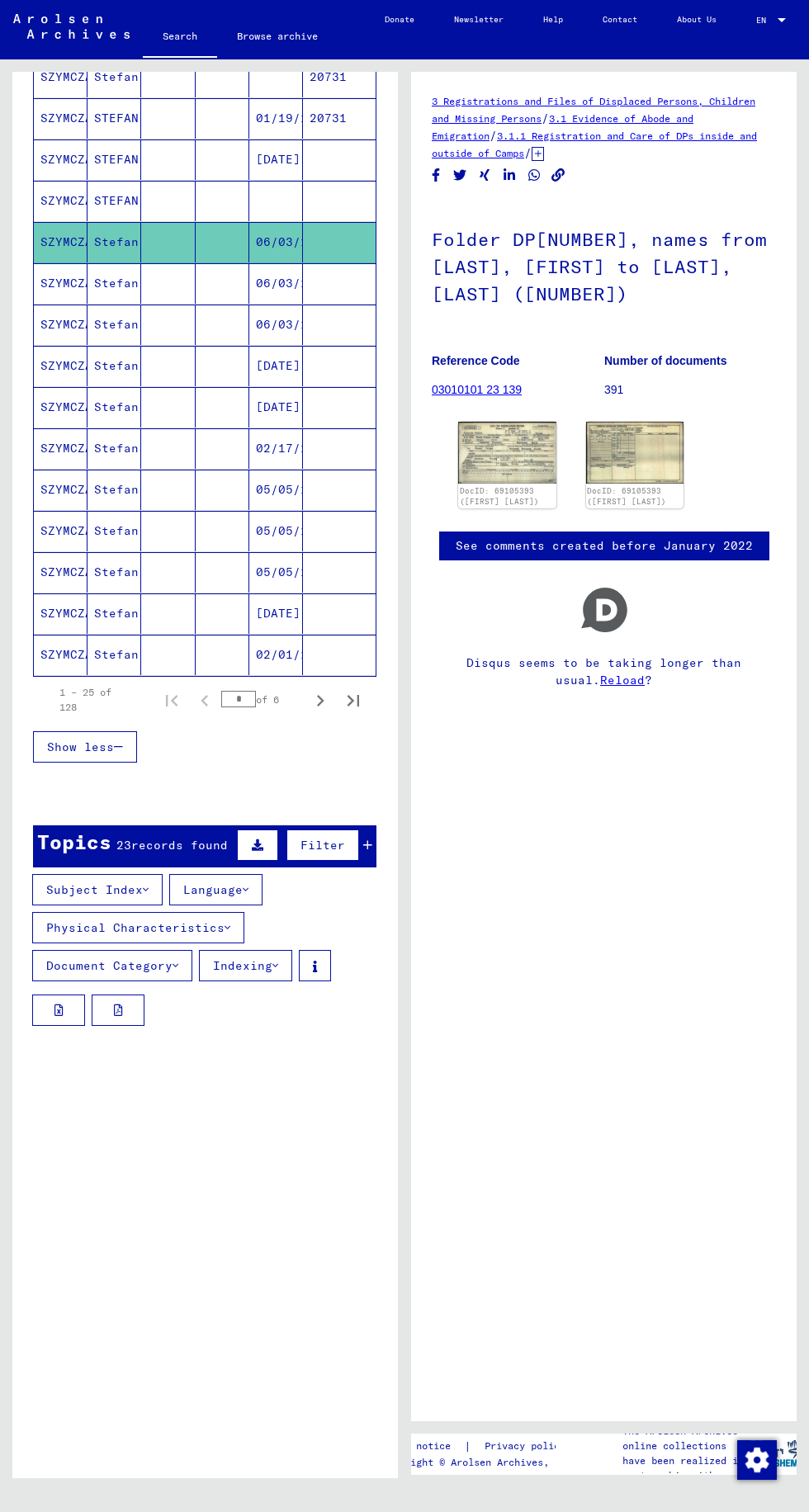 scroll, scrollTop: 522, scrollLeft: 0, axis: vertical 